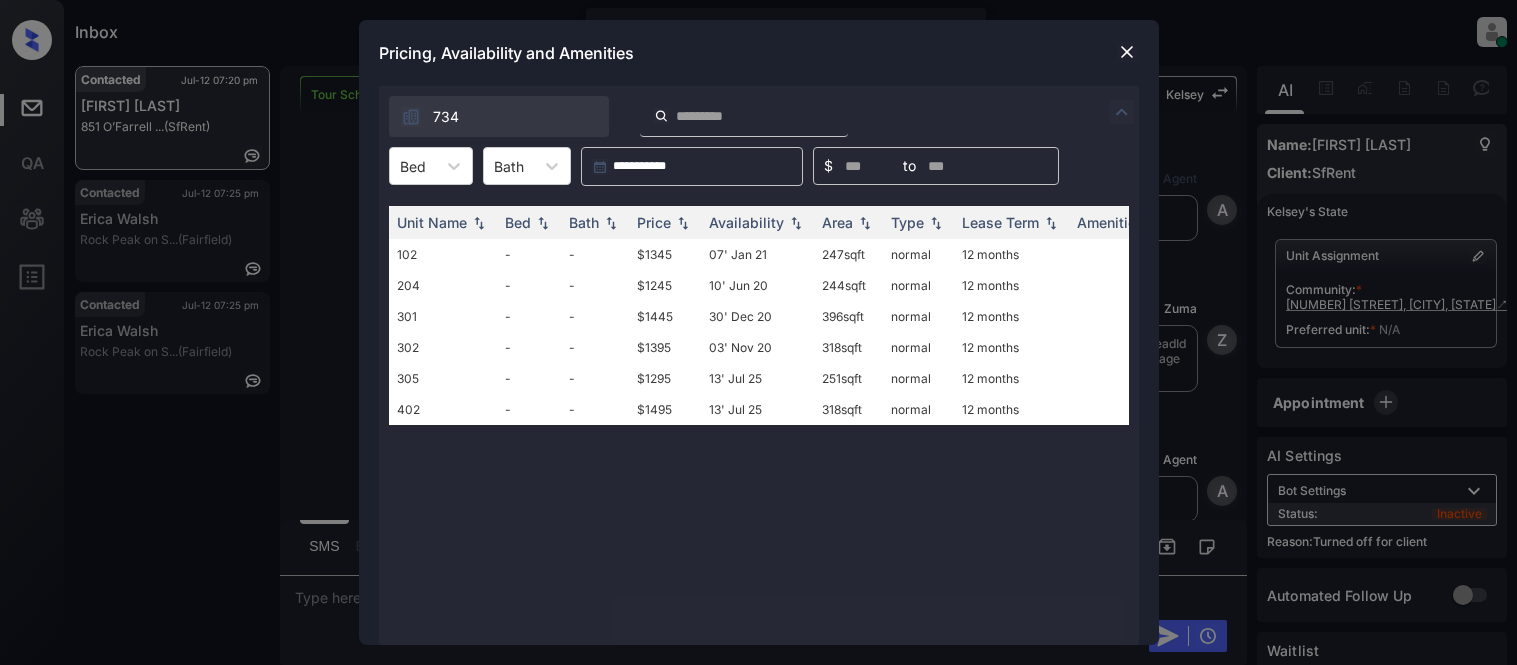 click on "247  sqft" at bounding box center [848, 254] 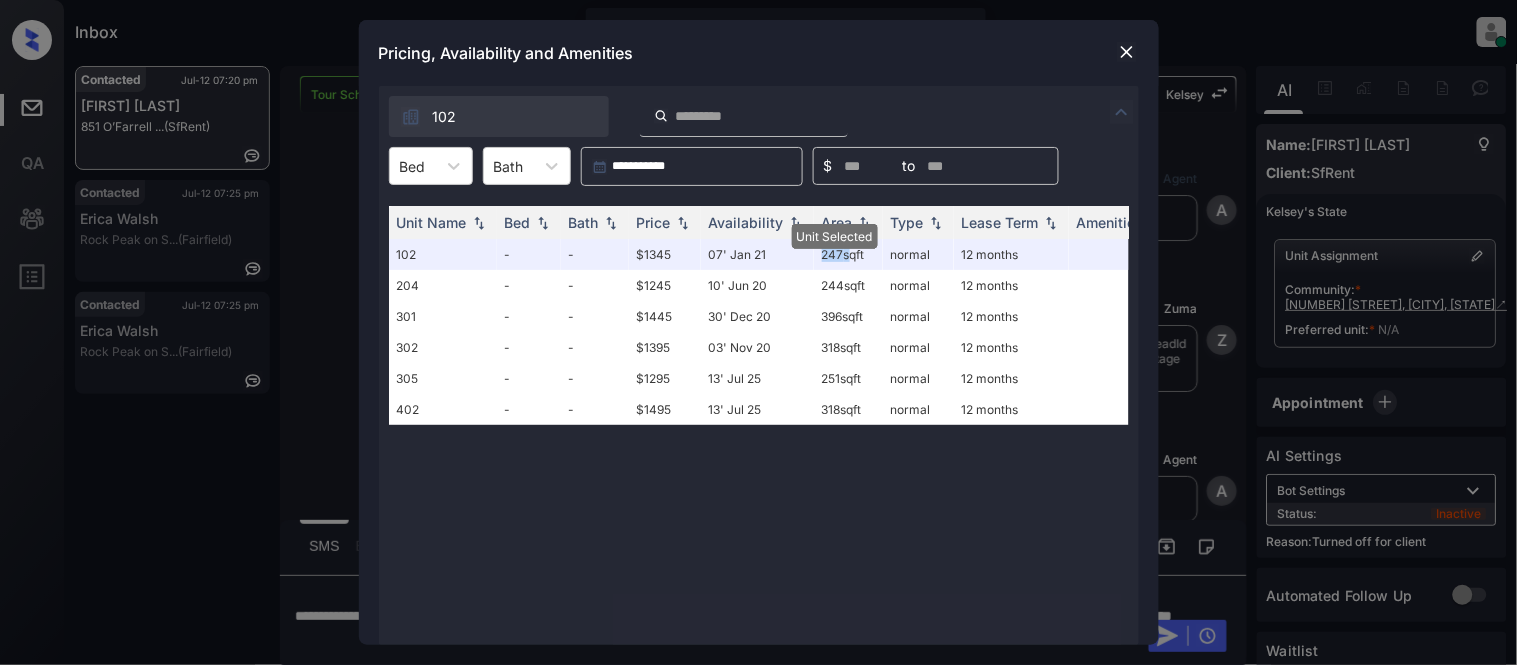 scroll, scrollTop: 4448, scrollLeft: 0, axis: vertical 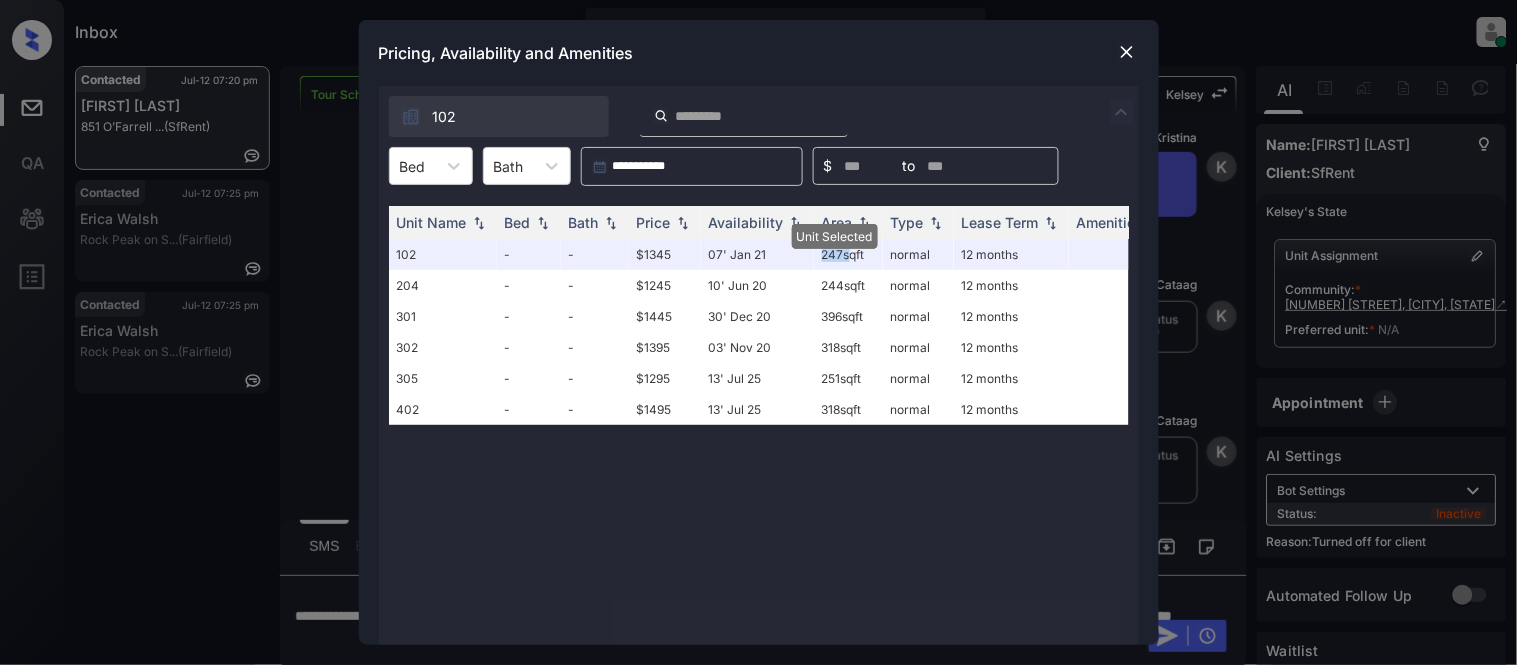 click at bounding box center [1127, 52] 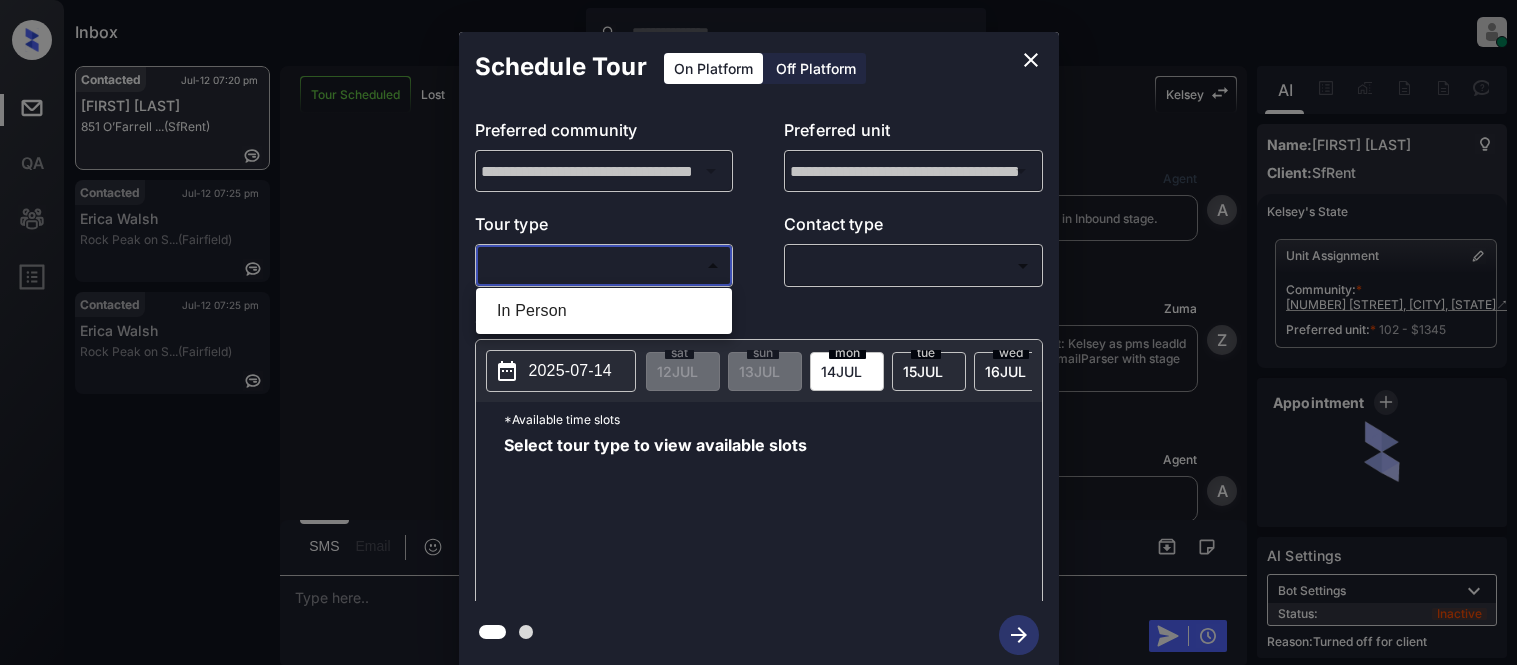 scroll, scrollTop: 0, scrollLeft: 0, axis: both 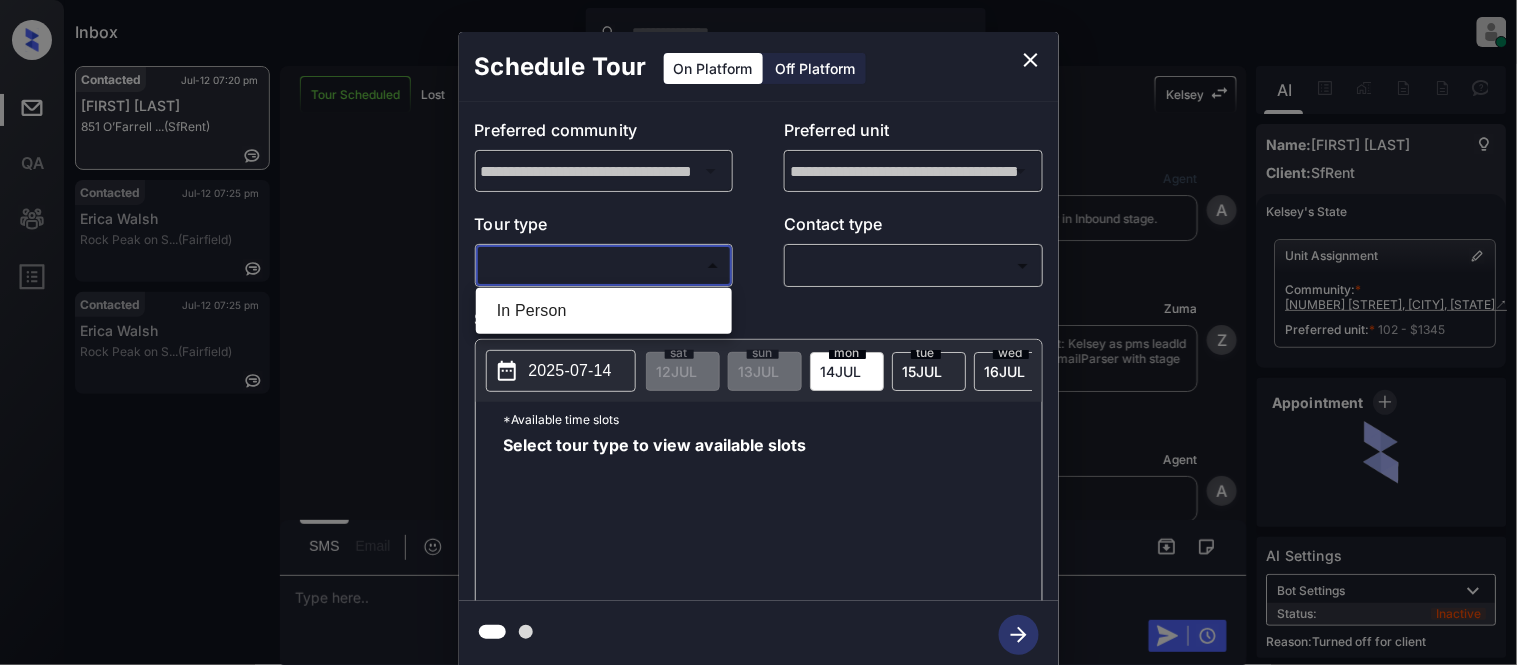 click at bounding box center [758, 332] 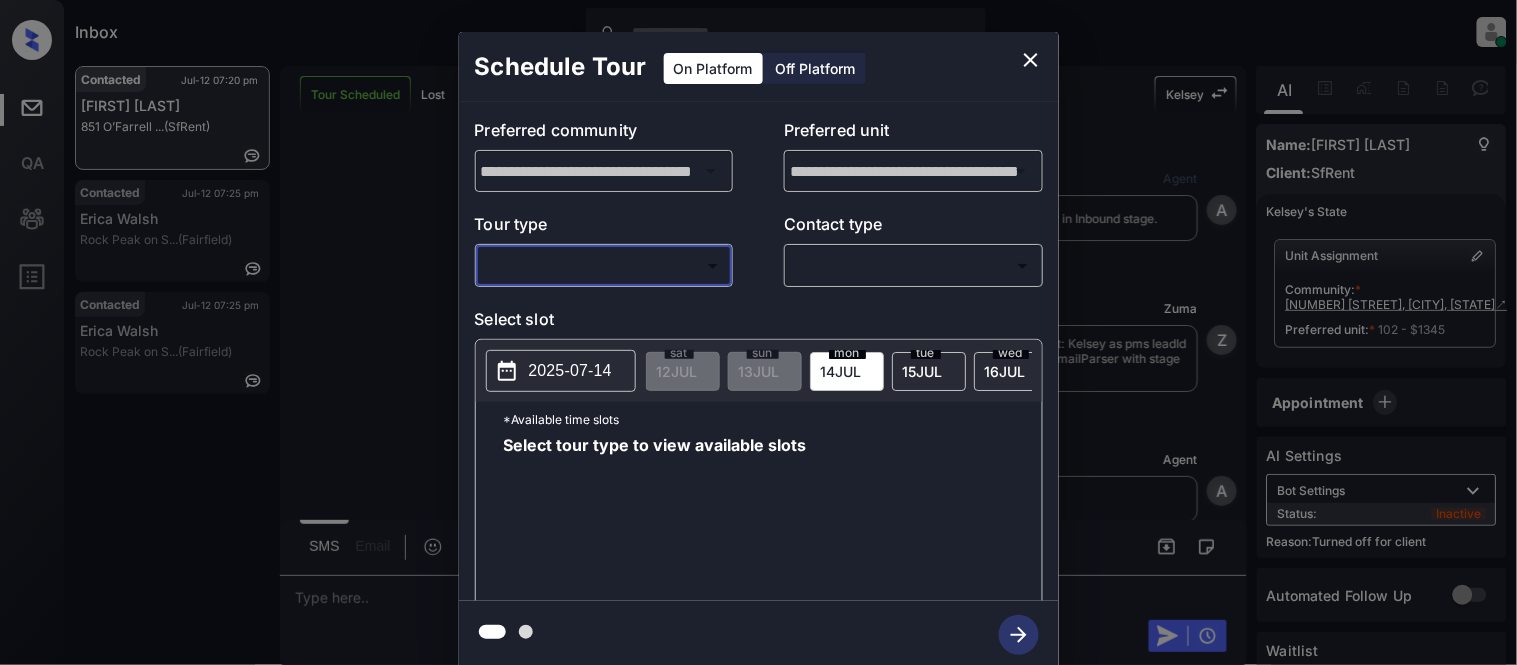 scroll, scrollTop: 4448, scrollLeft: 0, axis: vertical 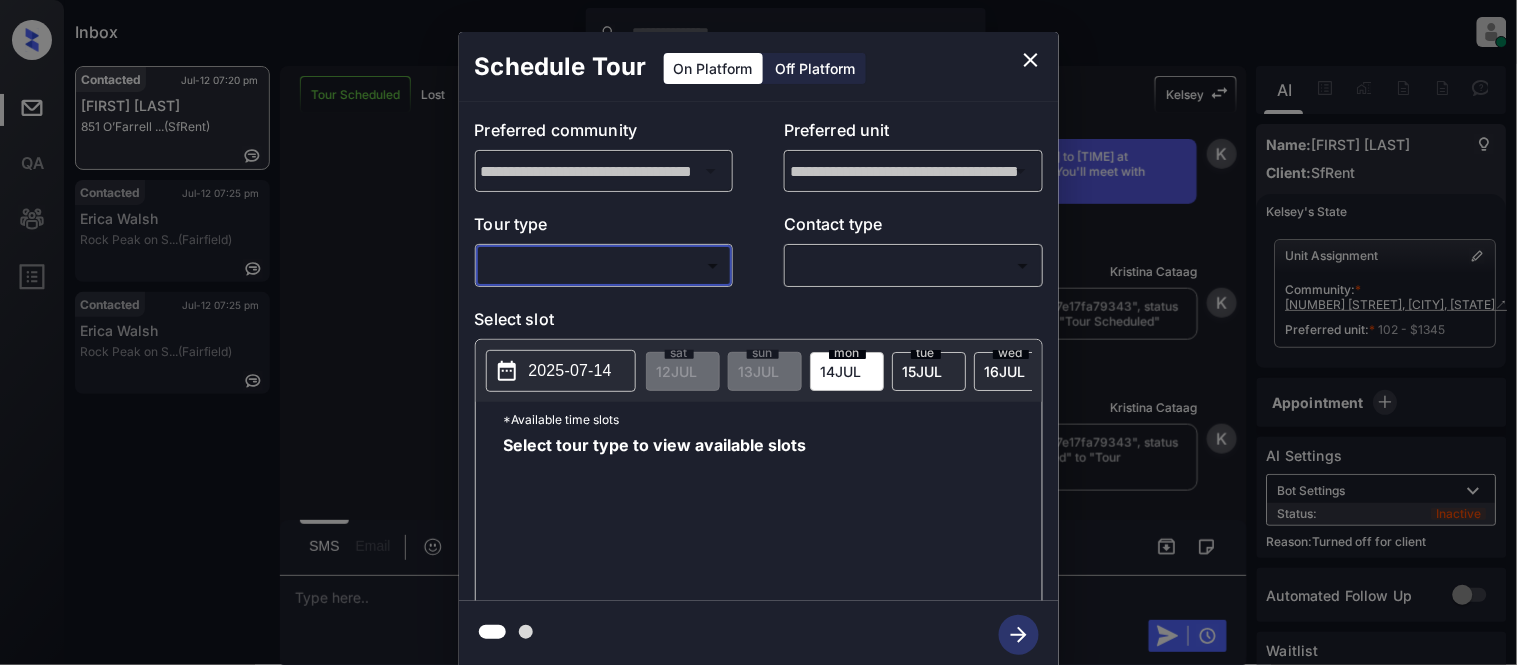 click on "Off Platform" at bounding box center (816, 68) 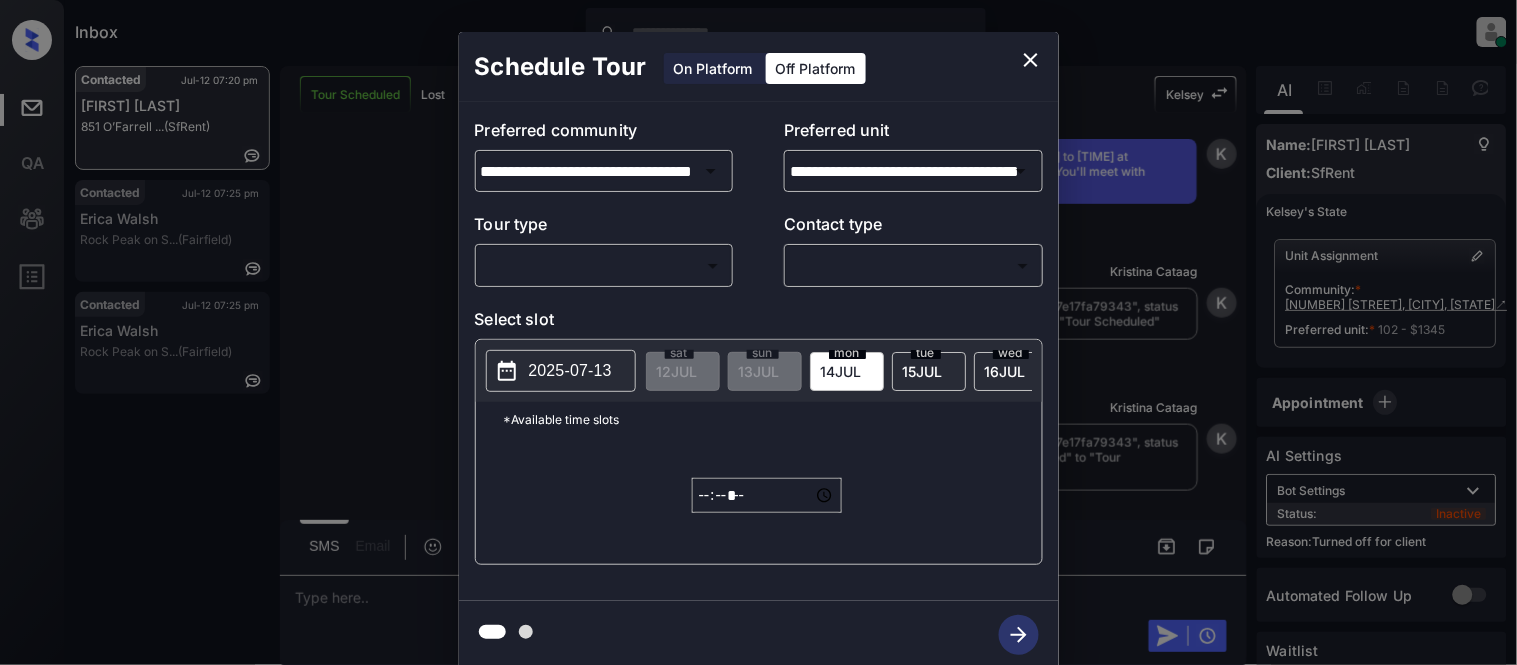 click on "Inbox Kristina Cataag Online Set yourself   offline Set yourself   on break Profile Switch to  light  mode Sign out Contacted Jul-12 07:20 pm   Jose Cruz 851 O’Farrell ...  (SfRent) Contacted Jul-12 07:25 pm   Erica Walsh Rock Peak on S...  (Fairfield) Contacted Jul-12 07:25 pm   Erica Walsh Rock Peak on S...  (Fairfield) Tour Scheduled Lost Lead Sentiment: Angry Upon sliding the acknowledgement:  Lead will move to lost stage. * ​ SMS and call option will be set to opt out. AFM will be turned off for the lead. Kelsey New Message Agent Lead created via emailParser in Inbound stage. Jul 12, 2025 01:01 pm A New Message Zuma Lead transfer skipped to agent: Kelsey as pms leadId does not exists for leadType emailParser with stage Inbound Jul 12, 2025 01:01 pm Z New Message Agent AFM Request sent to Kelsey. Jul 12, 2025 01:01 pm A New Message Agent Notes Note: Structured Note:
Move In Date: 2025-07-12
ILS Note:
I would like to schedule a tour. Jul 12, 2025 01:01 pm A New Message Kelsey Jul 12, 2025 01:01 pm K" at bounding box center [758, 332] 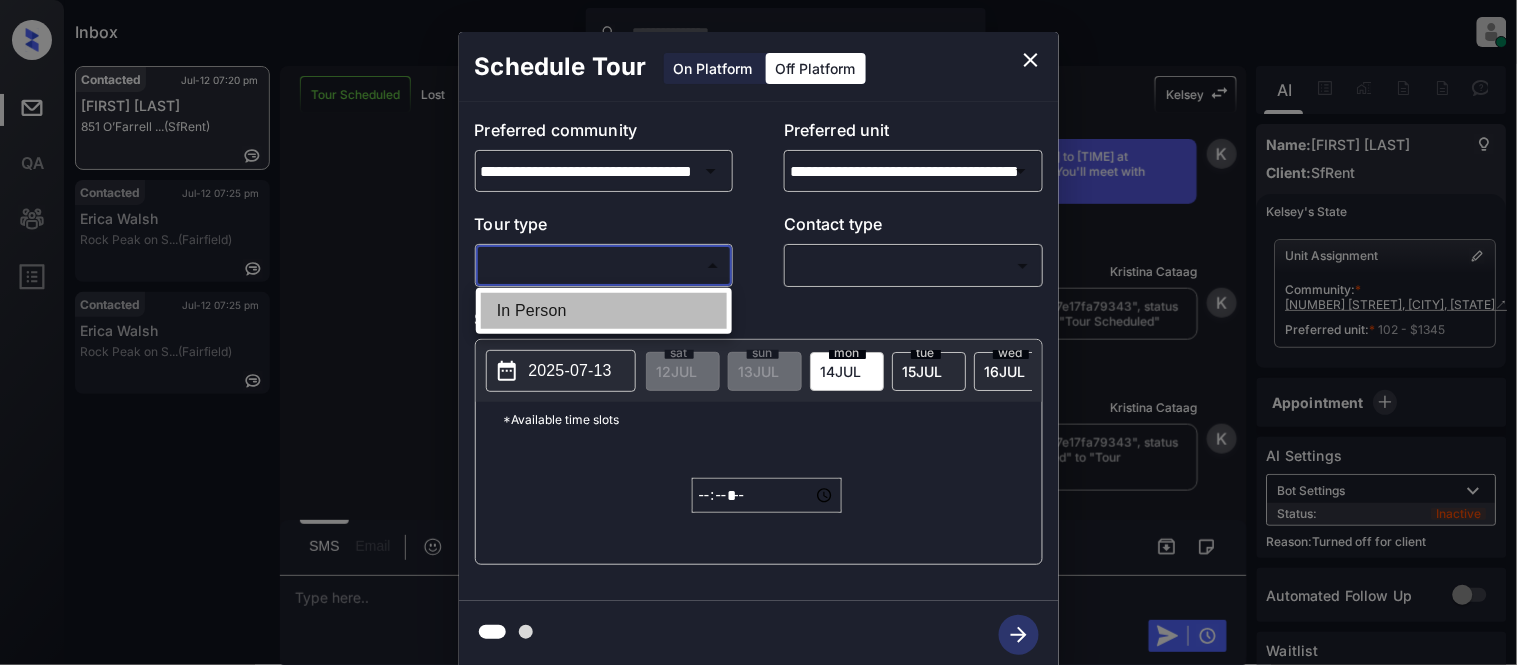 click on "In Person" at bounding box center [604, 311] 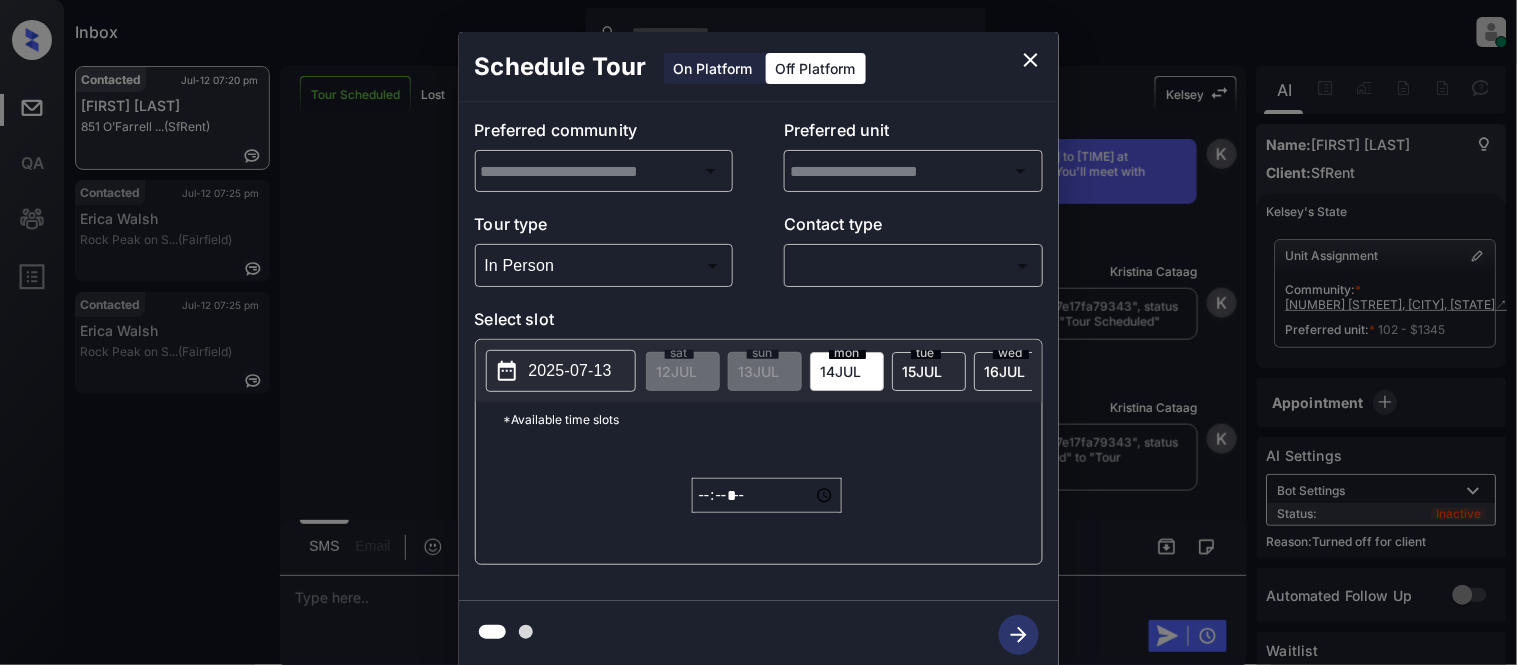 type on "********" 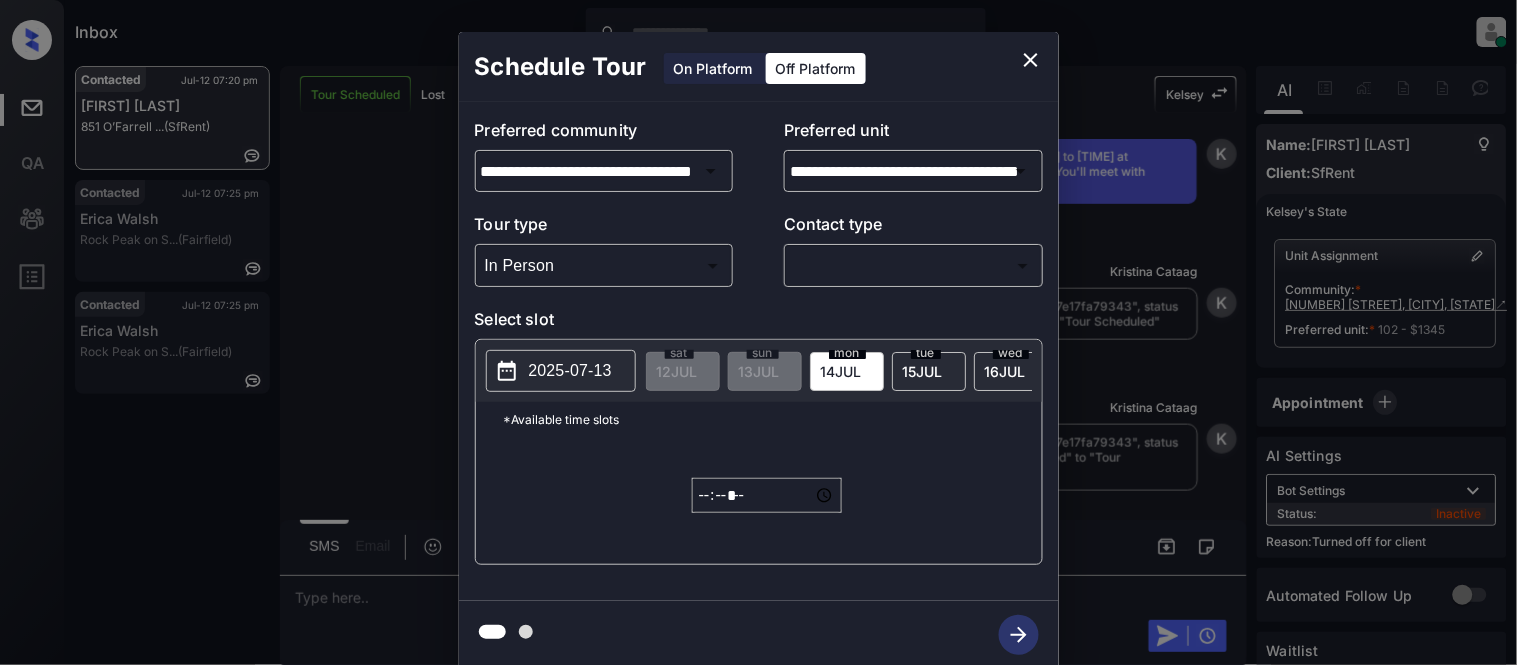 type on "**********" 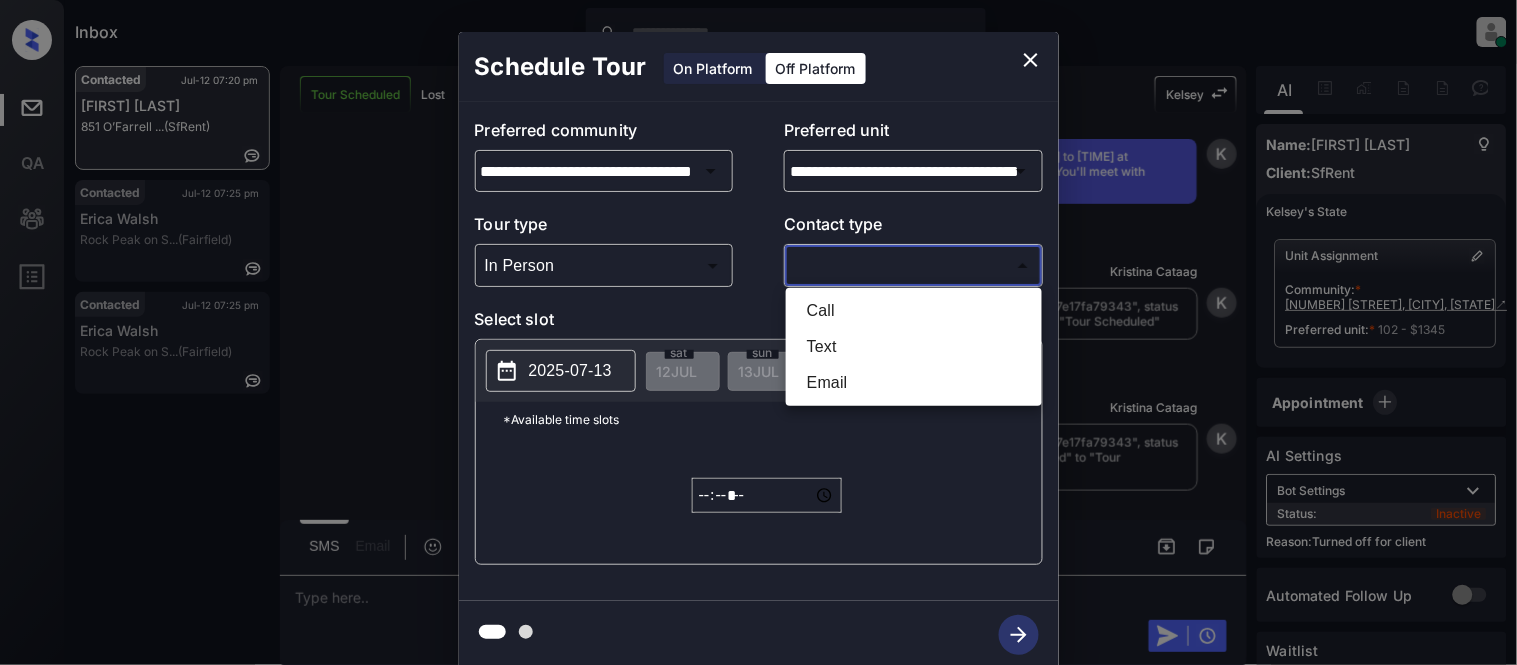 click on "Text" at bounding box center [914, 347] 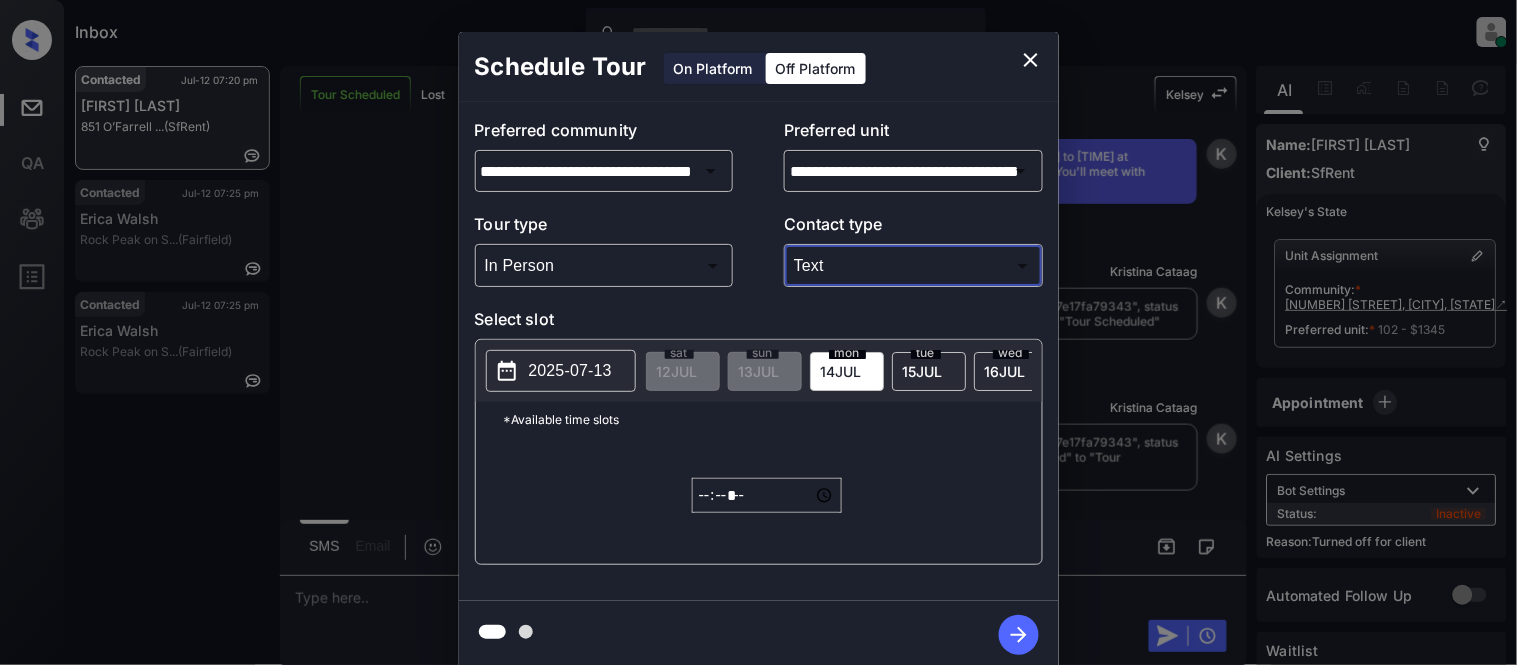 click on "2025-07-13" at bounding box center [570, 371] 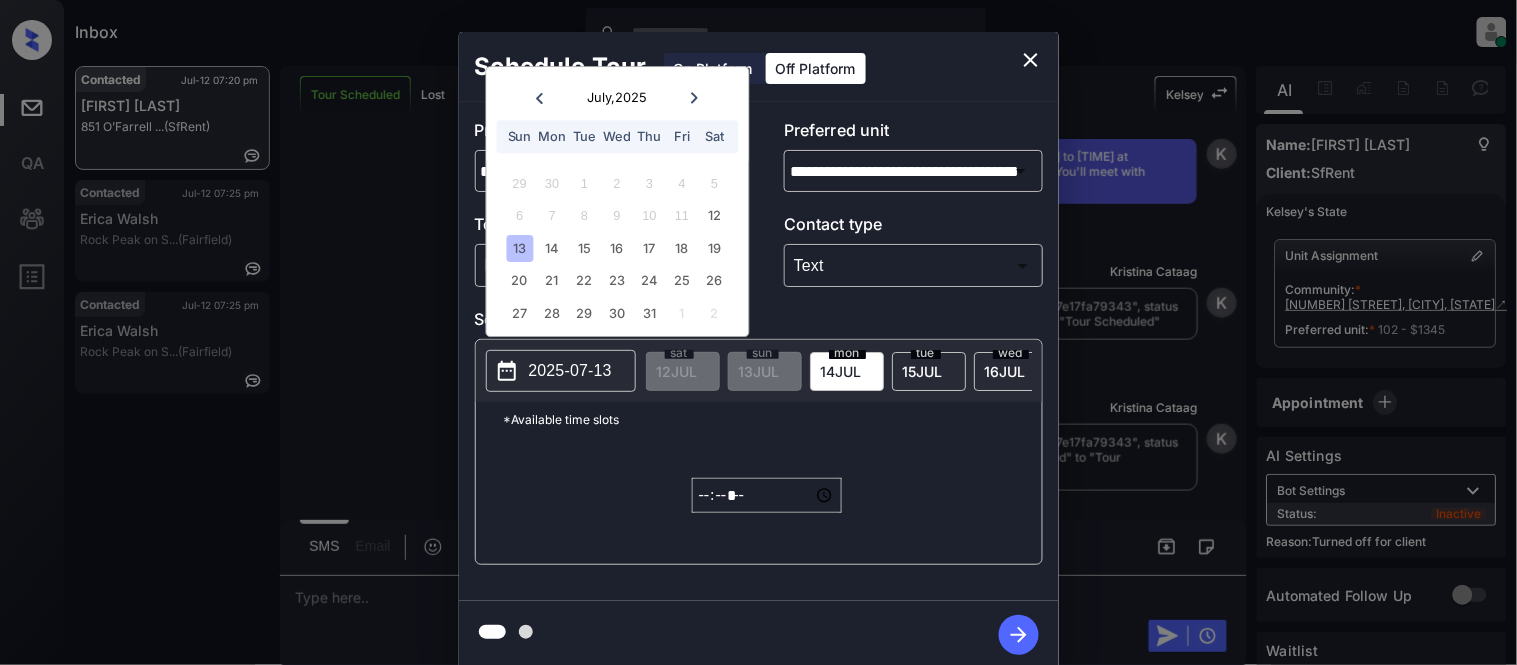 click on "2025-07-13" at bounding box center (570, 371) 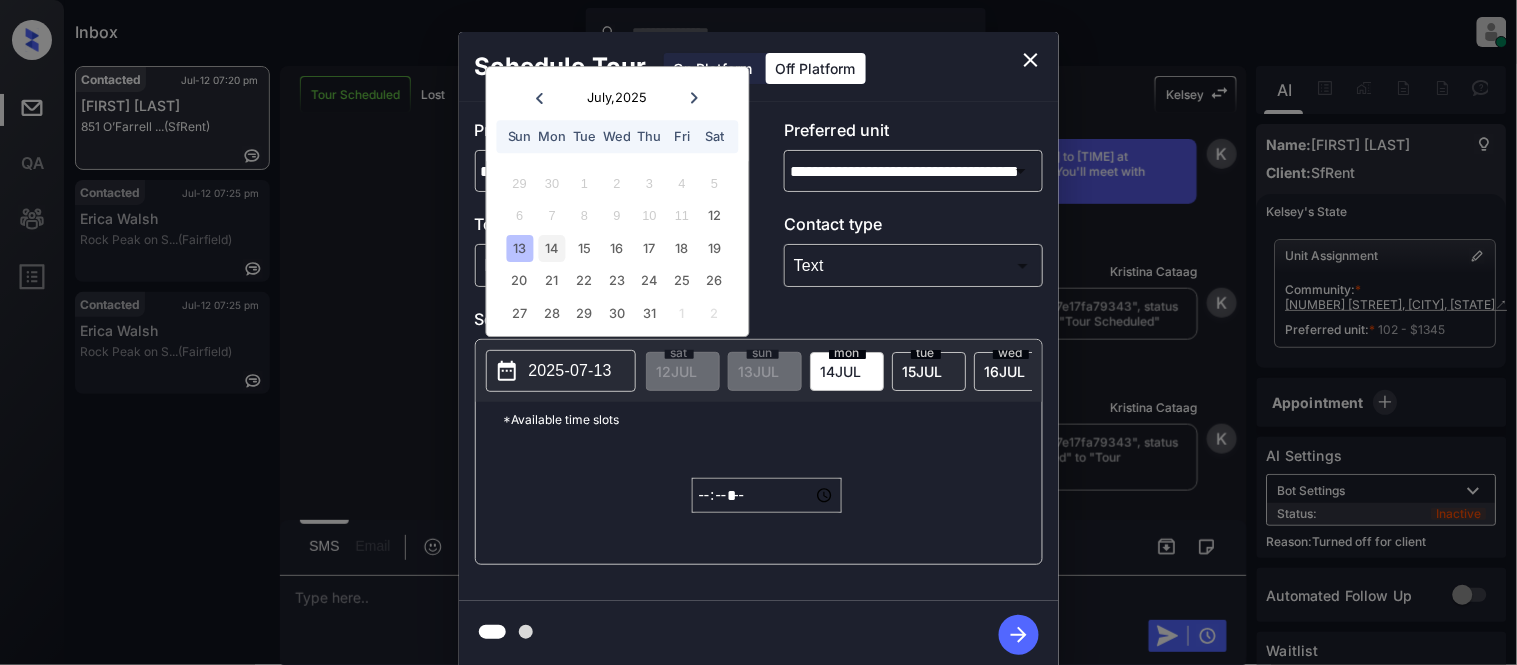 click on "14" at bounding box center [552, 248] 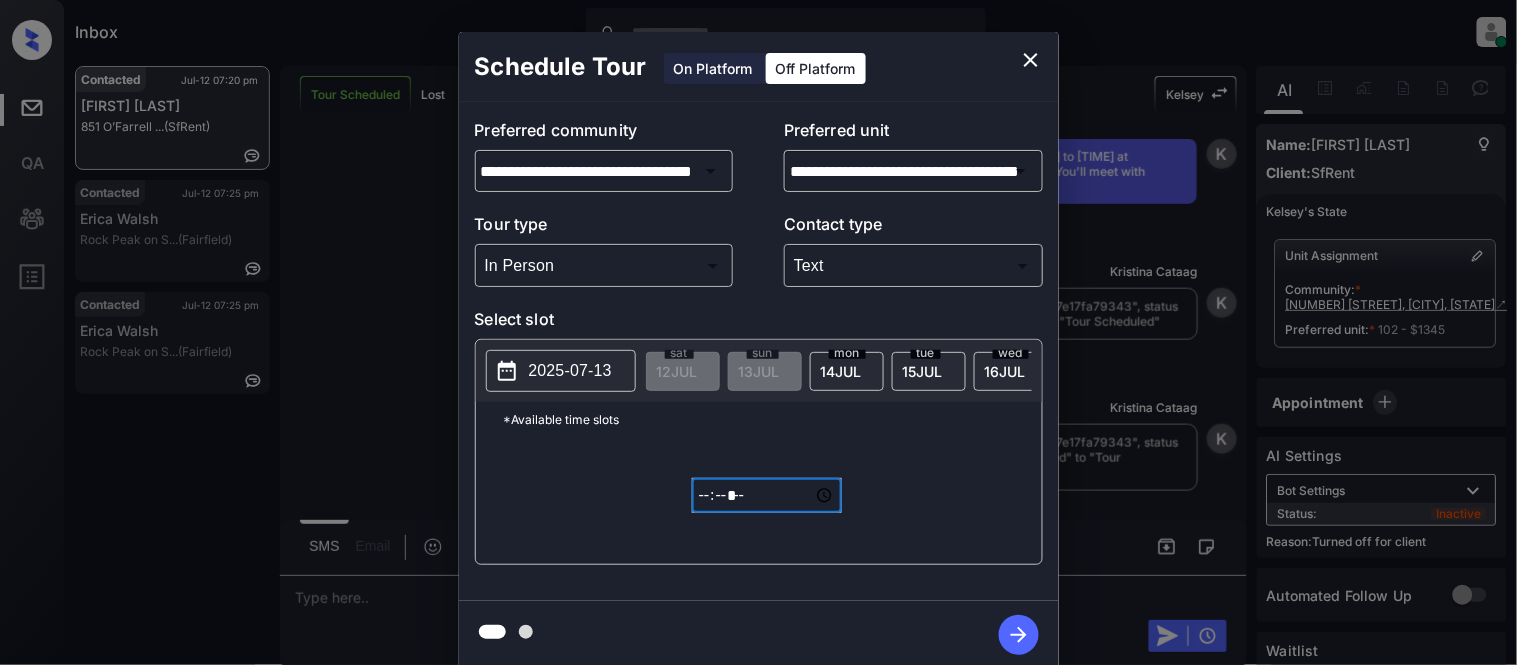 click on "*****" at bounding box center (767, 495) 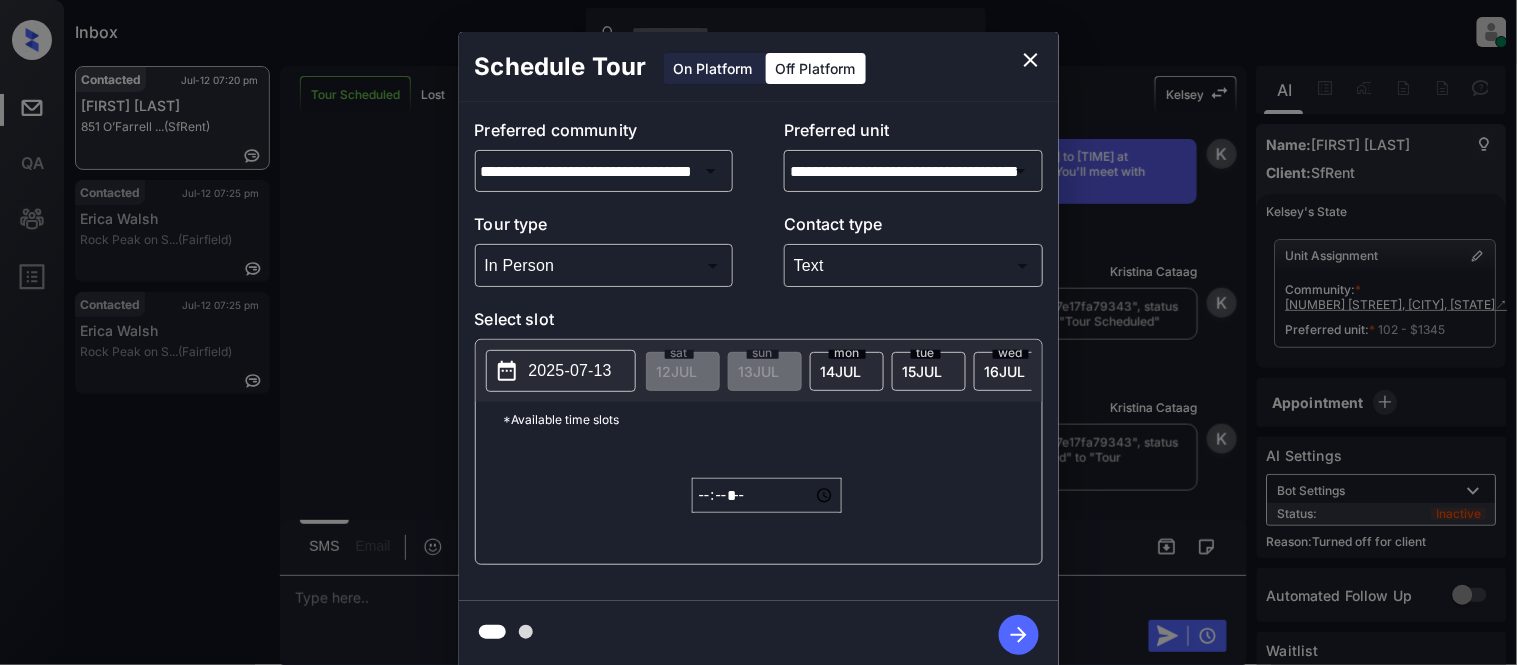 click 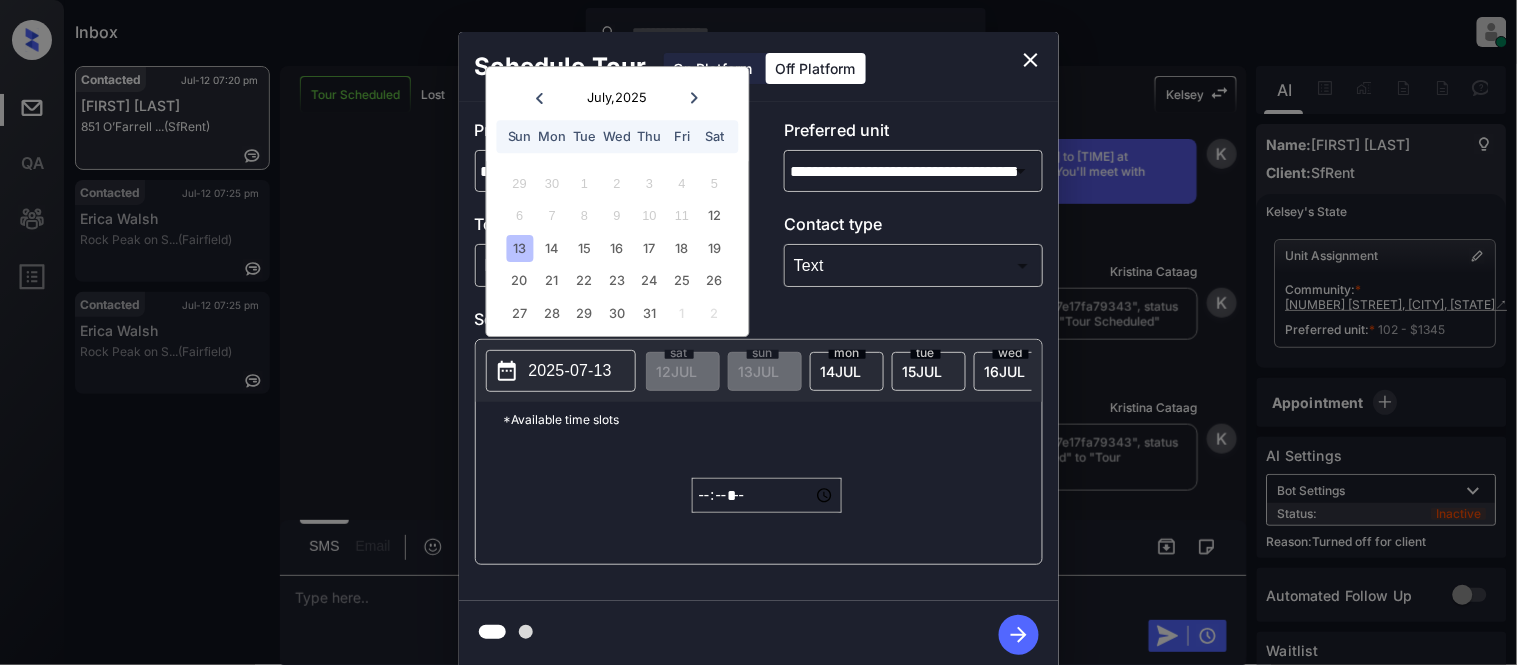 click on "13" at bounding box center [519, 248] 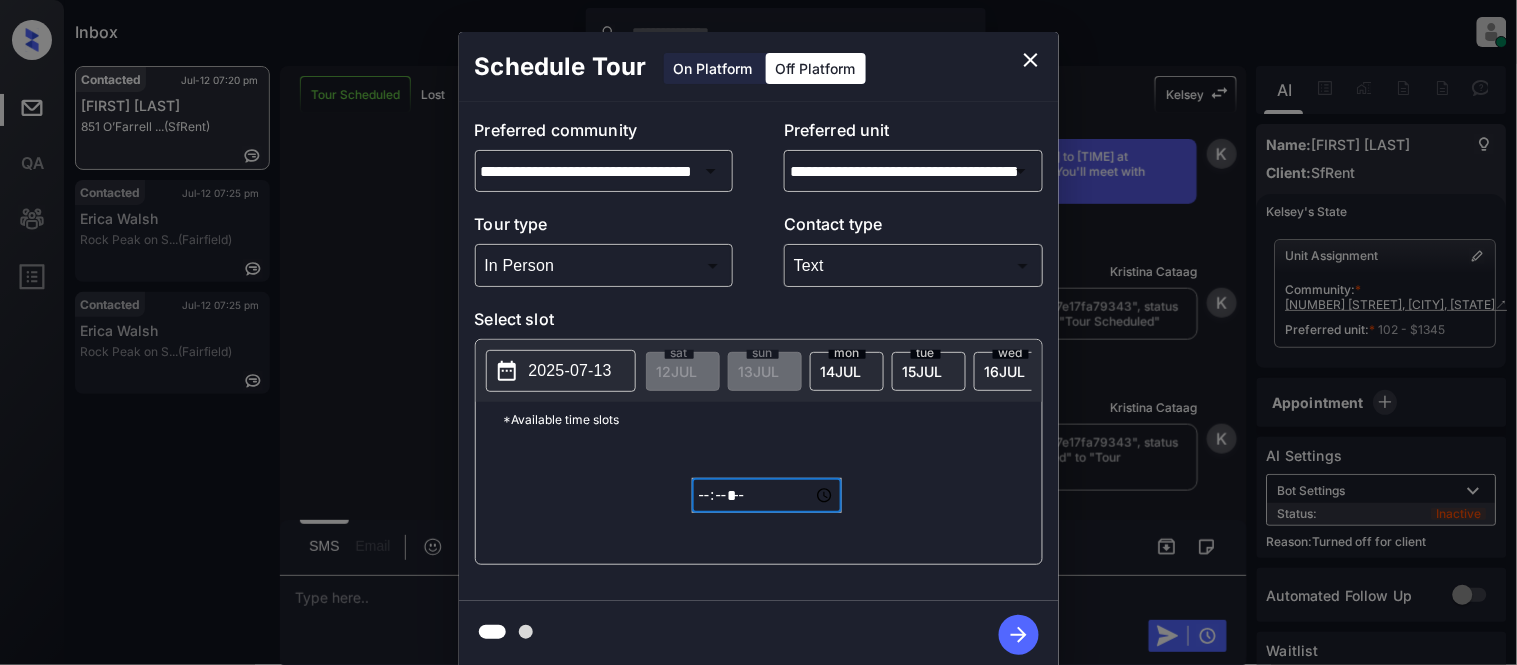 click on "*****" at bounding box center (767, 495) 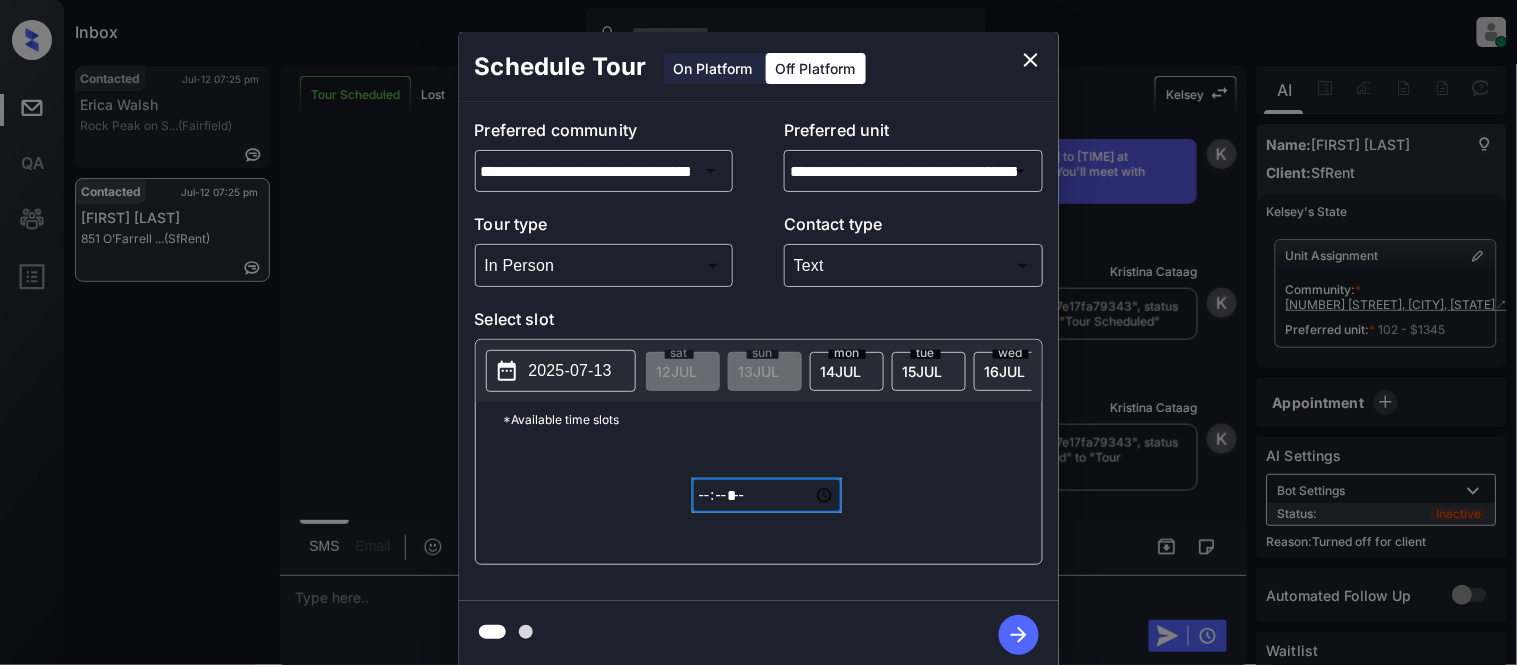 click 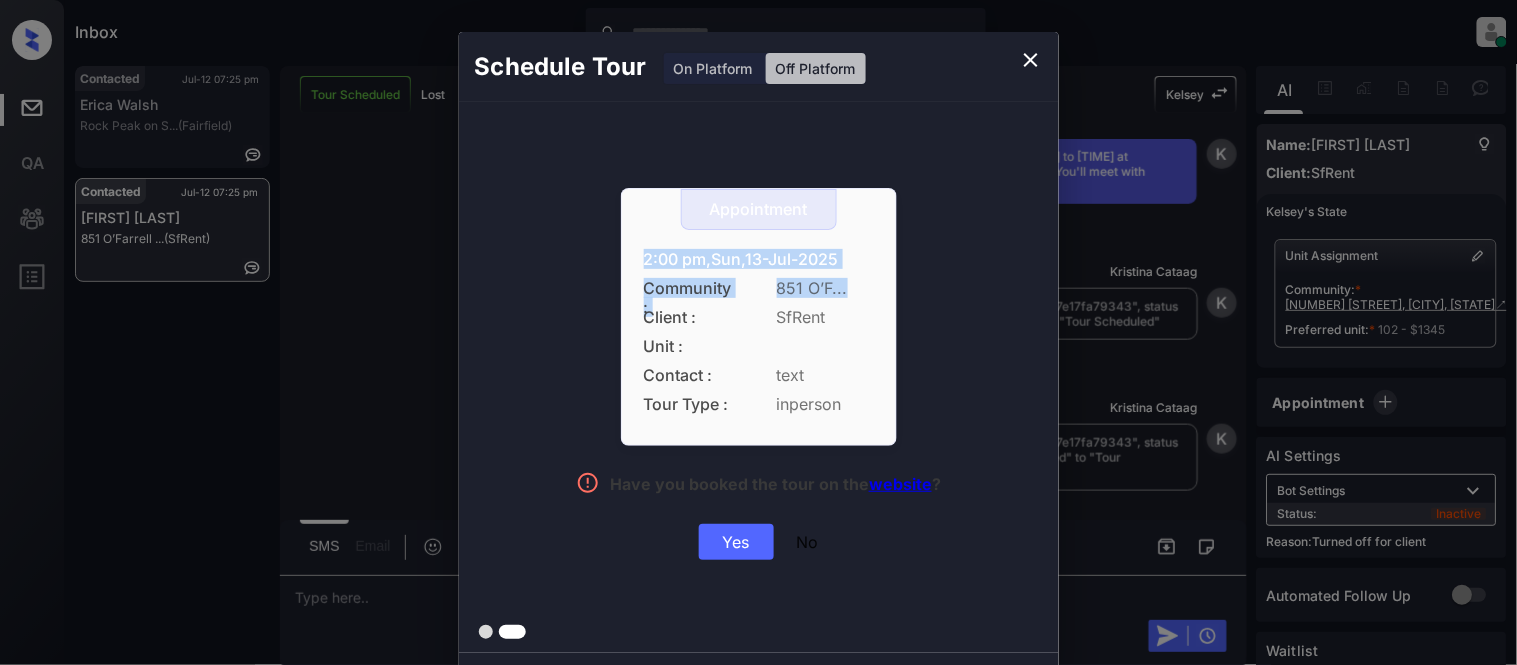 drag, startPoint x: 634, startPoint y: 258, endPoint x: 1012, endPoint y: 282, distance: 378.76114 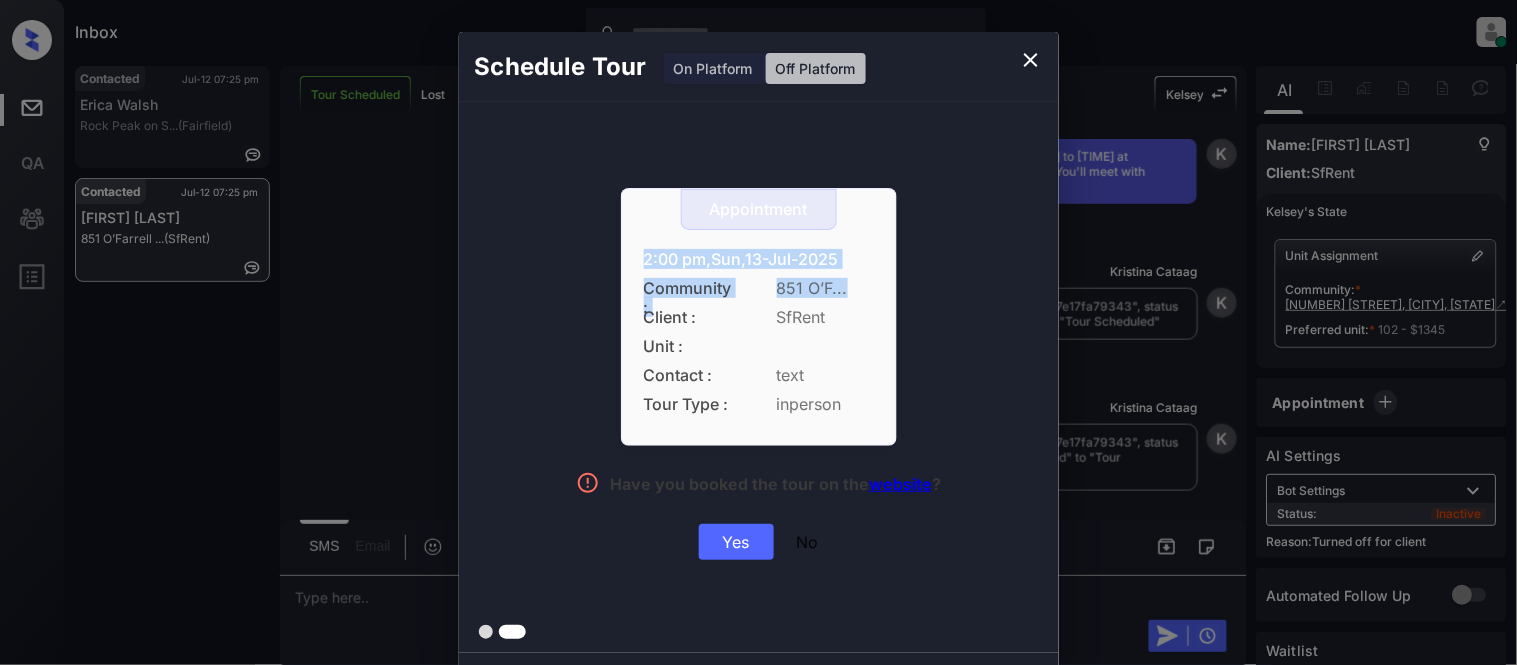 click on "Appointment 2:00 pm,Sun,13-Jul-2025 Community : 851 O’F... Client : SfRent Unit : Contact : text Tour Type : inperson Have you booked the tour on the website ? Yes No" at bounding box center [759, 377] 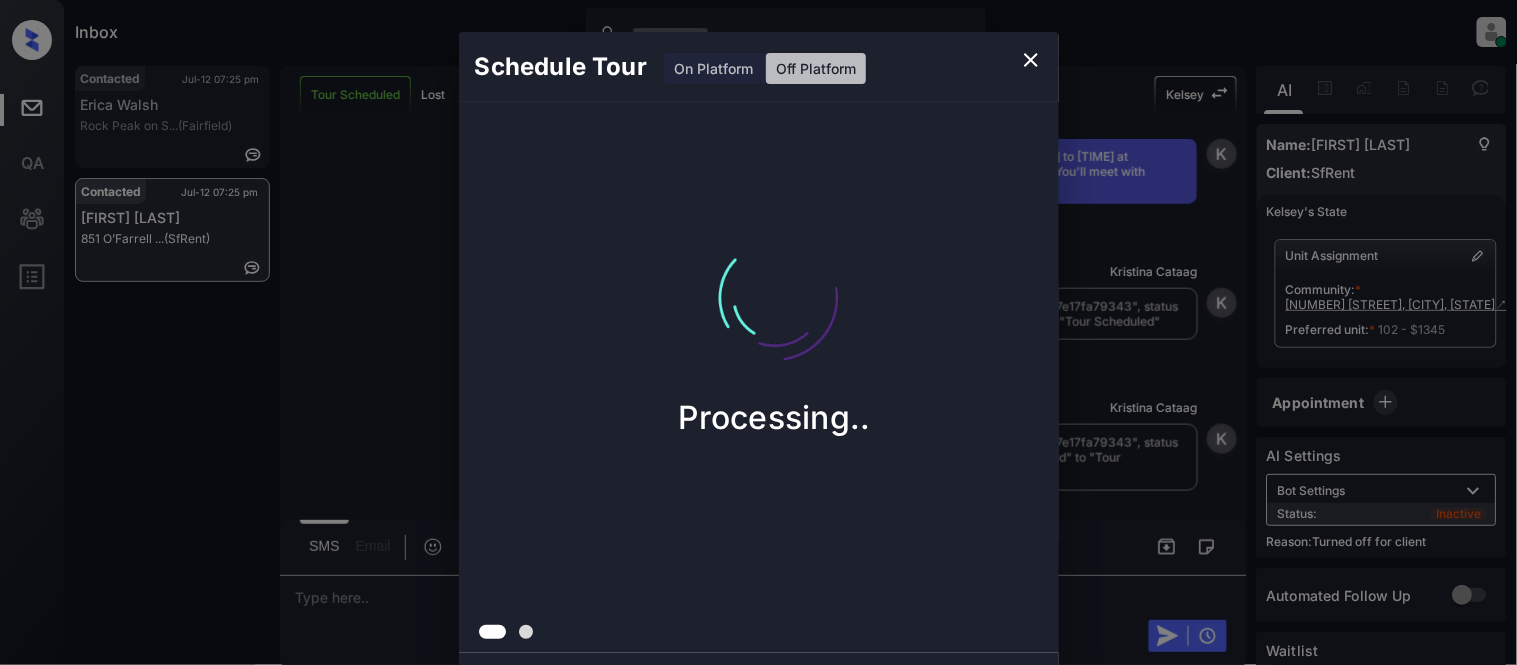 click on "Schedule Tour On Platform Off Platform Processing.." at bounding box center [758, 350] 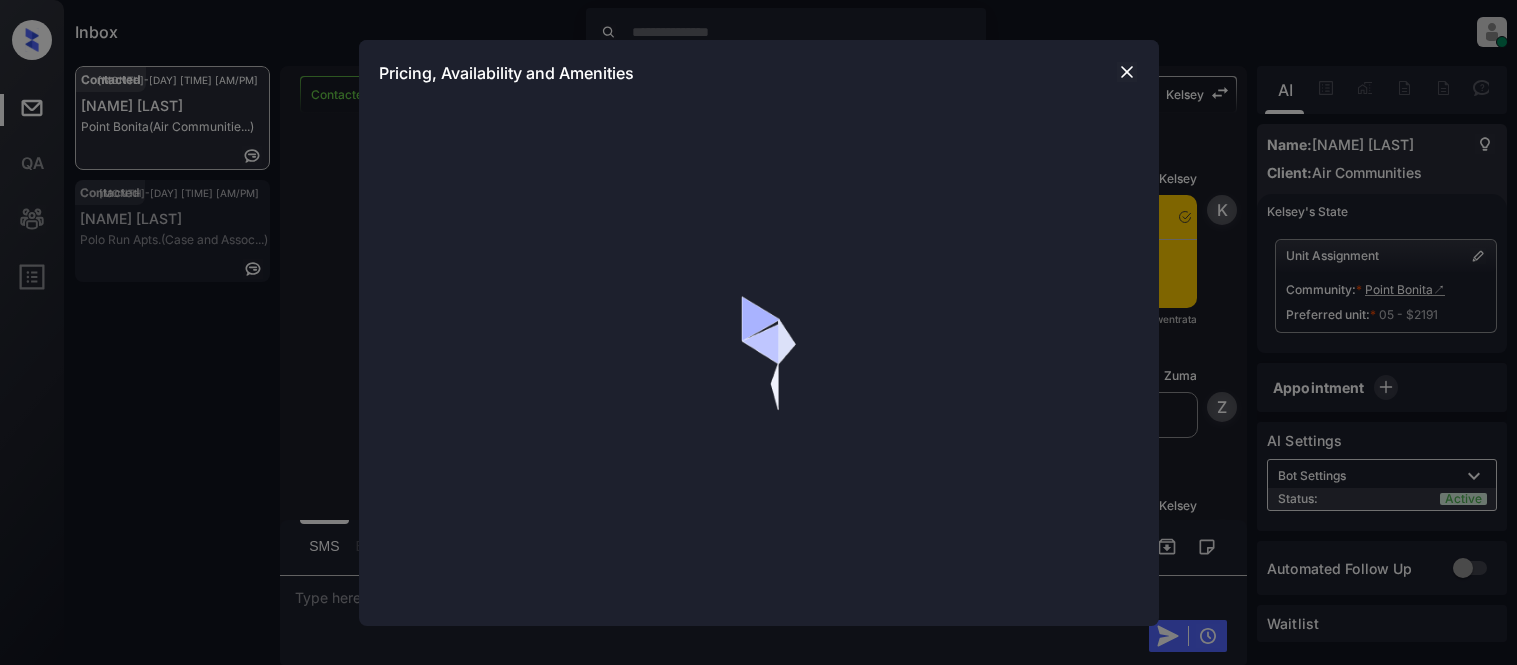 scroll, scrollTop: 0, scrollLeft: 0, axis: both 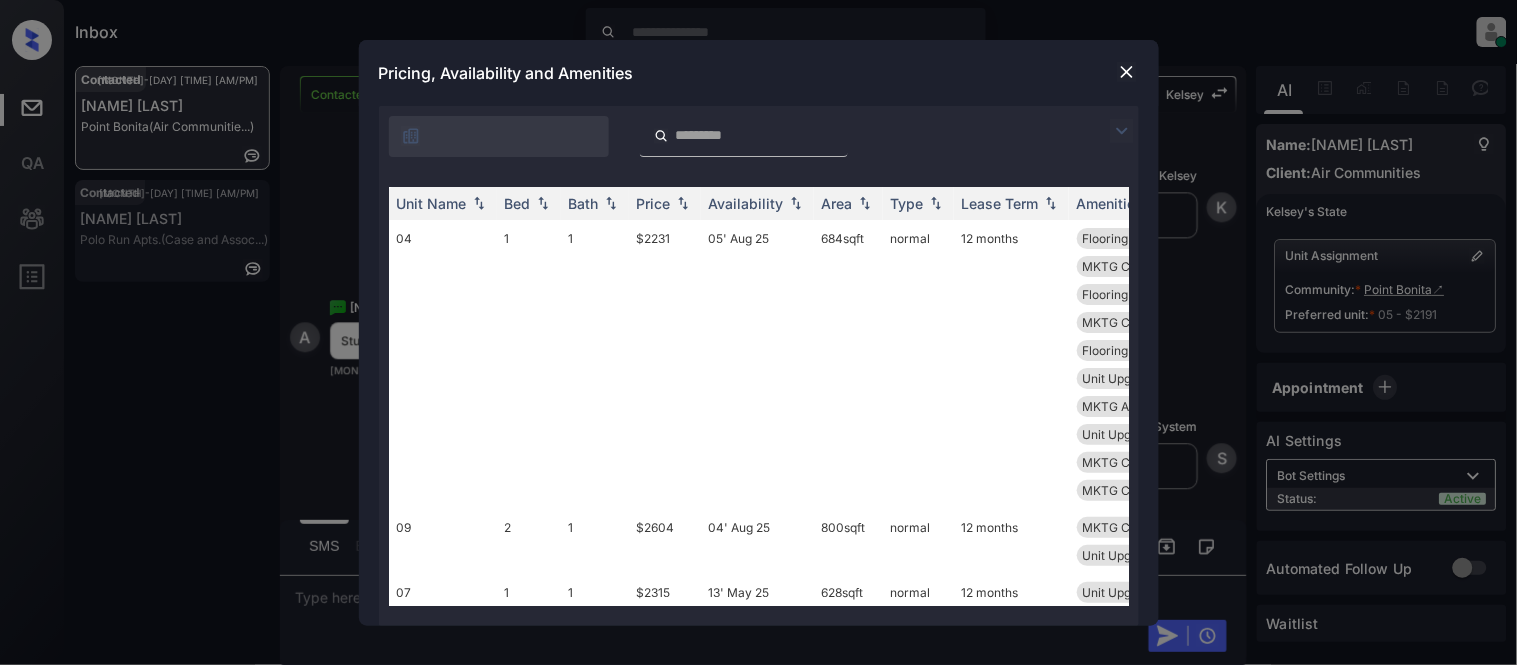 drag, startPoint x: 980, startPoint y: 142, endPoint x: 780, endPoint y: 145, distance: 200.02249 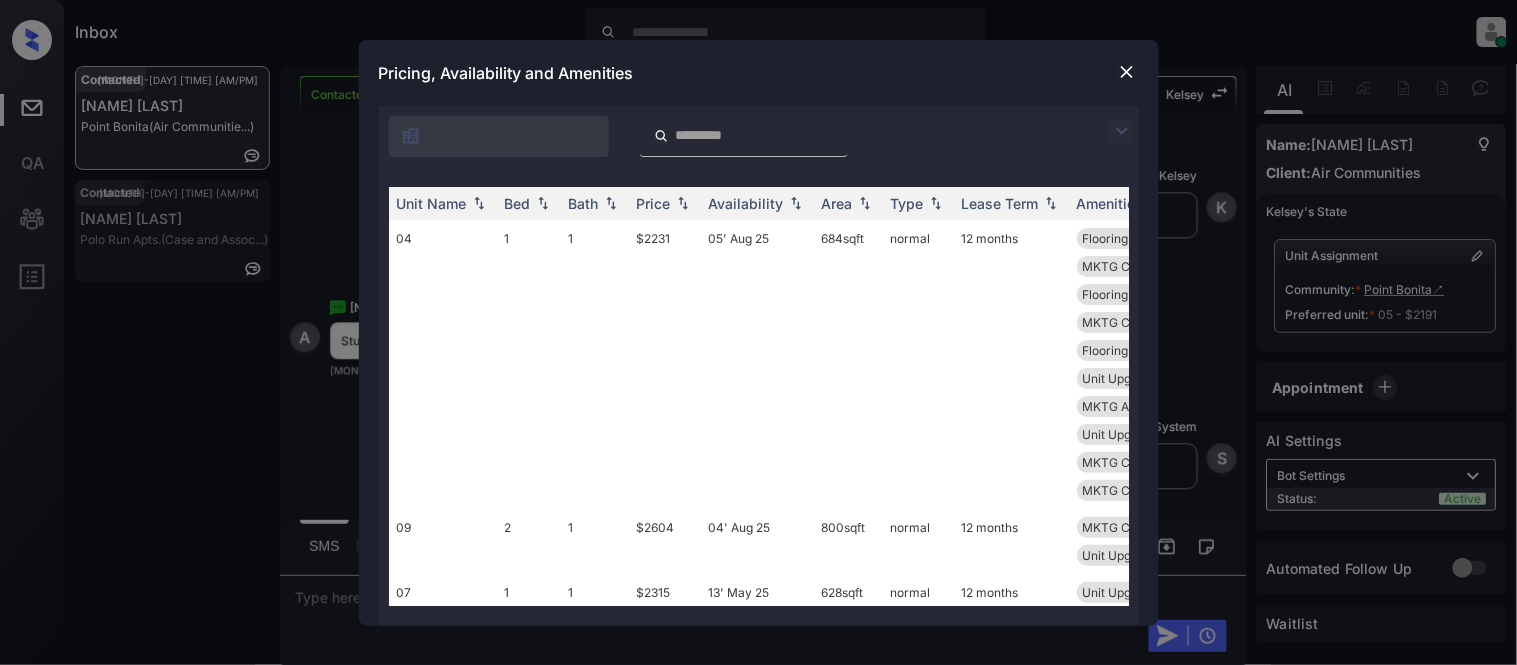 click at bounding box center [759, 131] 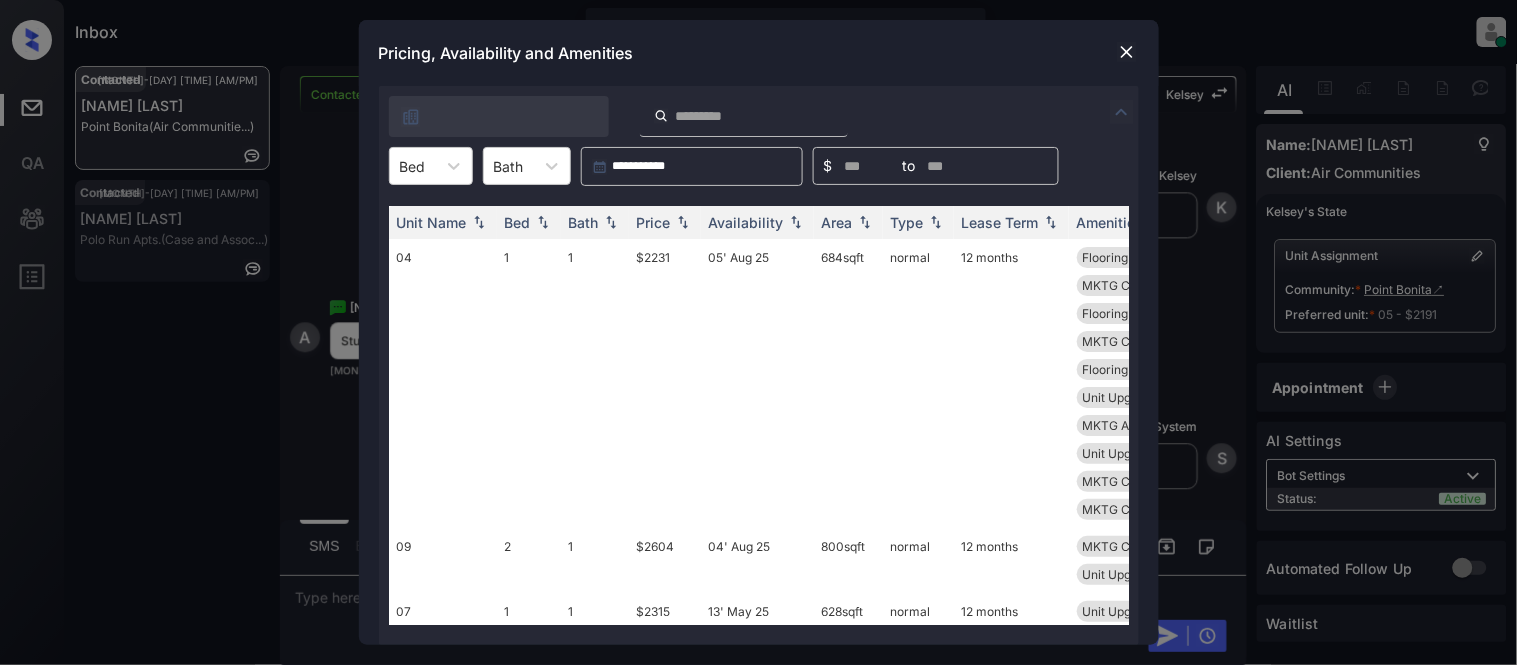 click 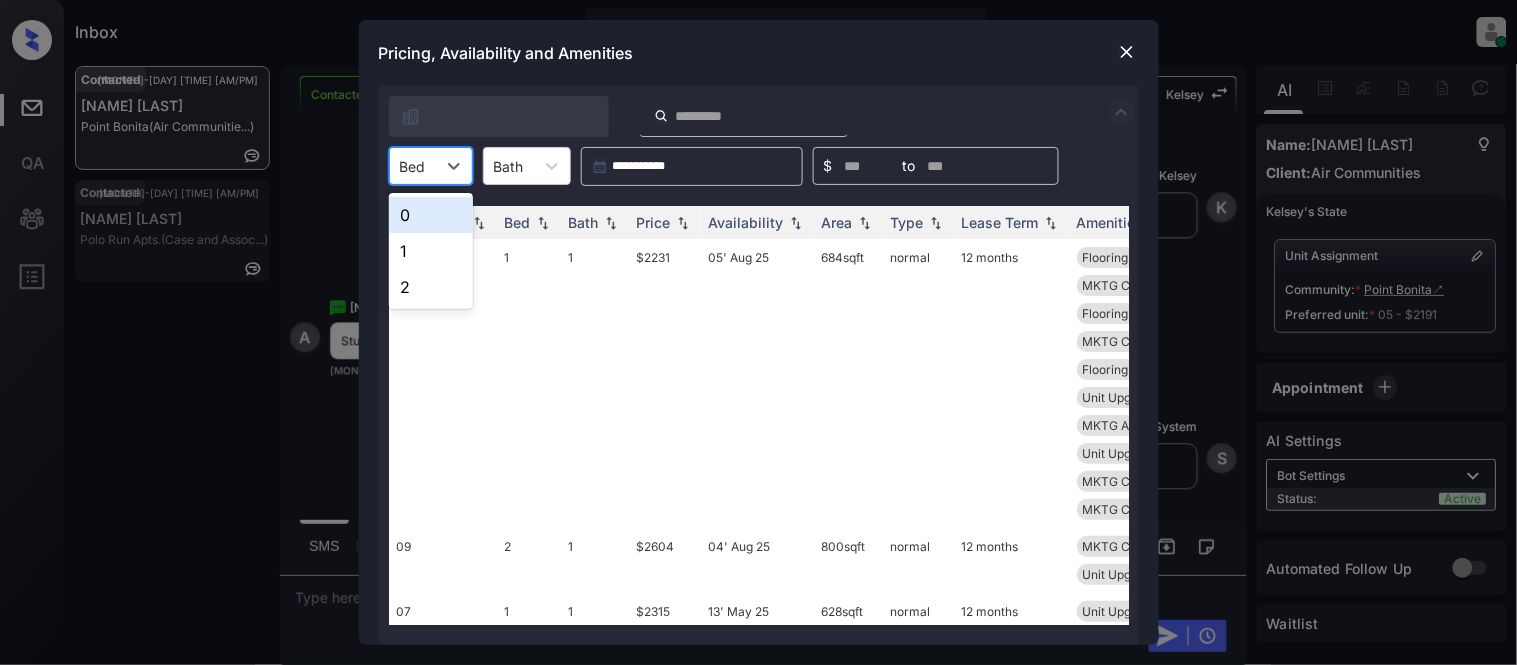 click on "0" at bounding box center [431, 215] 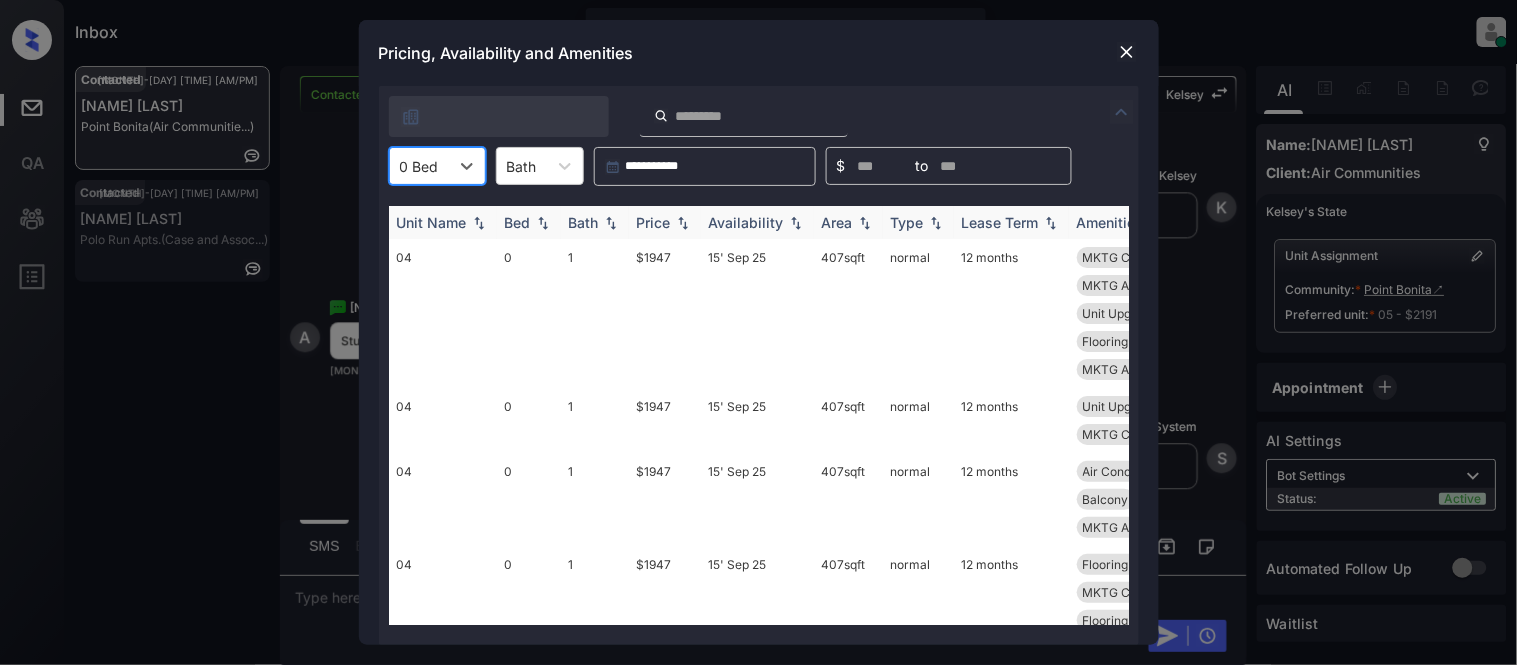 click on "Price" at bounding box center (654, 222) 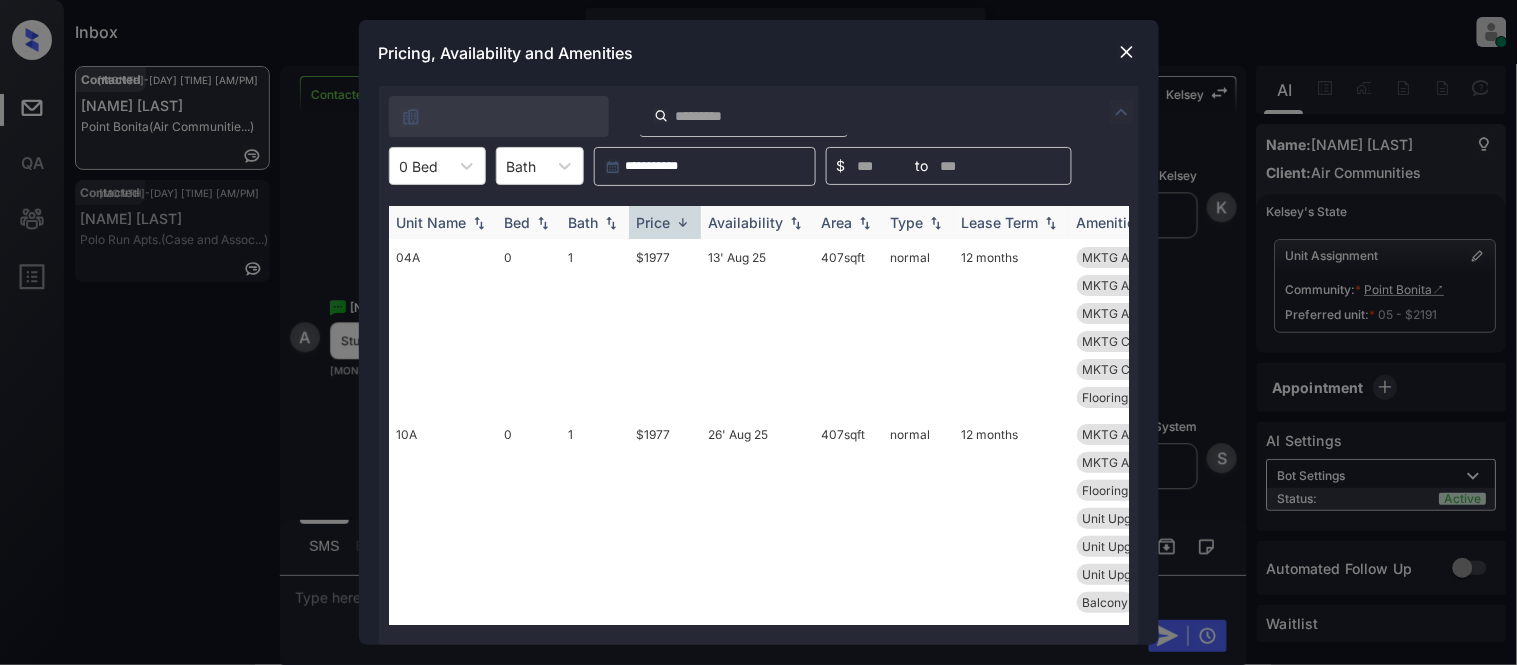 click on "Price" at bounding box center [654, 222] 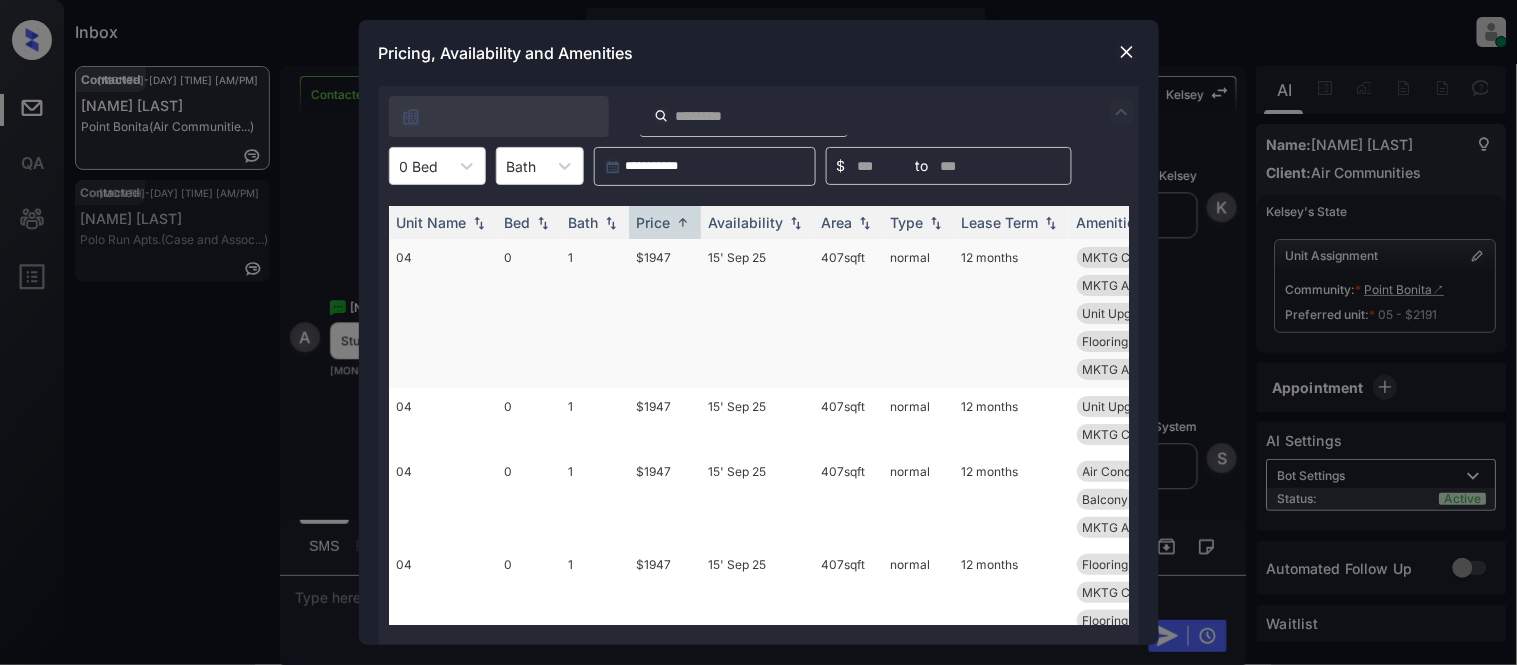 click on "$1947" at bounding box center [665, 313] 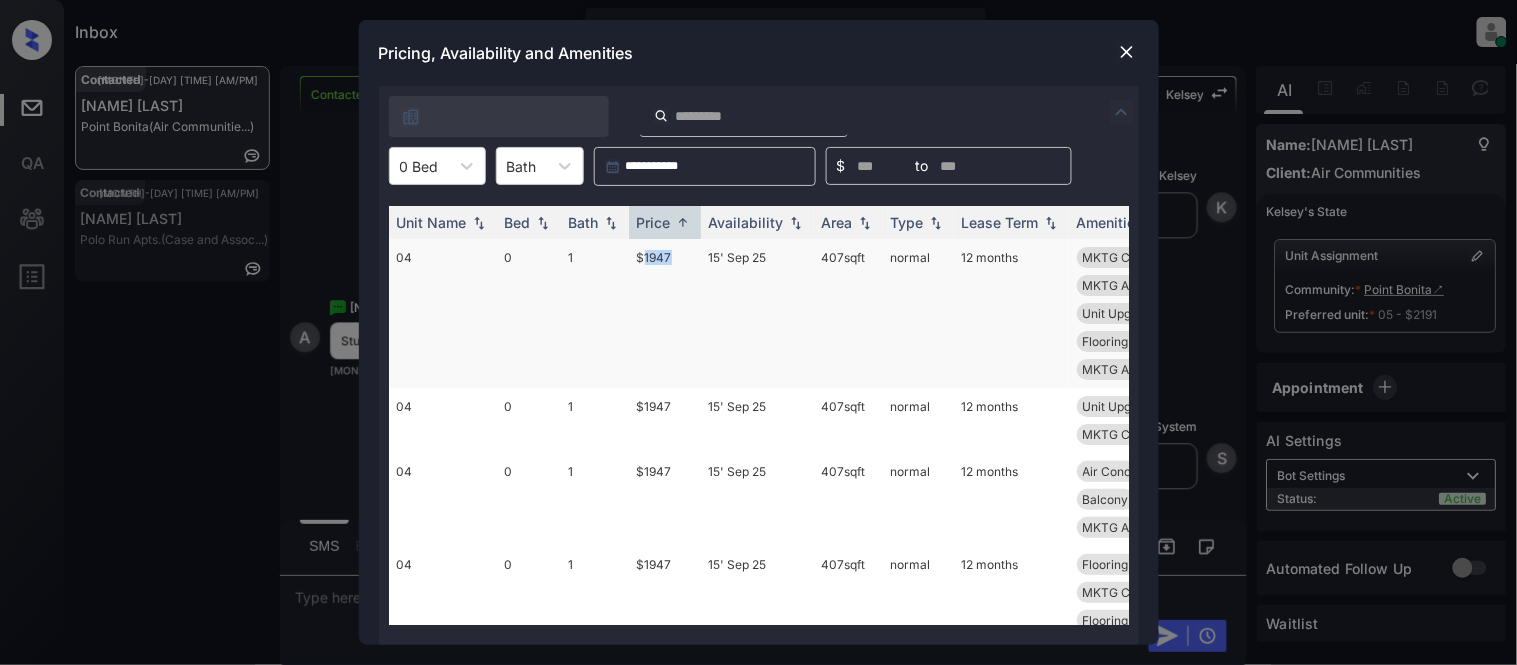 click on "$1947" at bounding box center (665, 313) 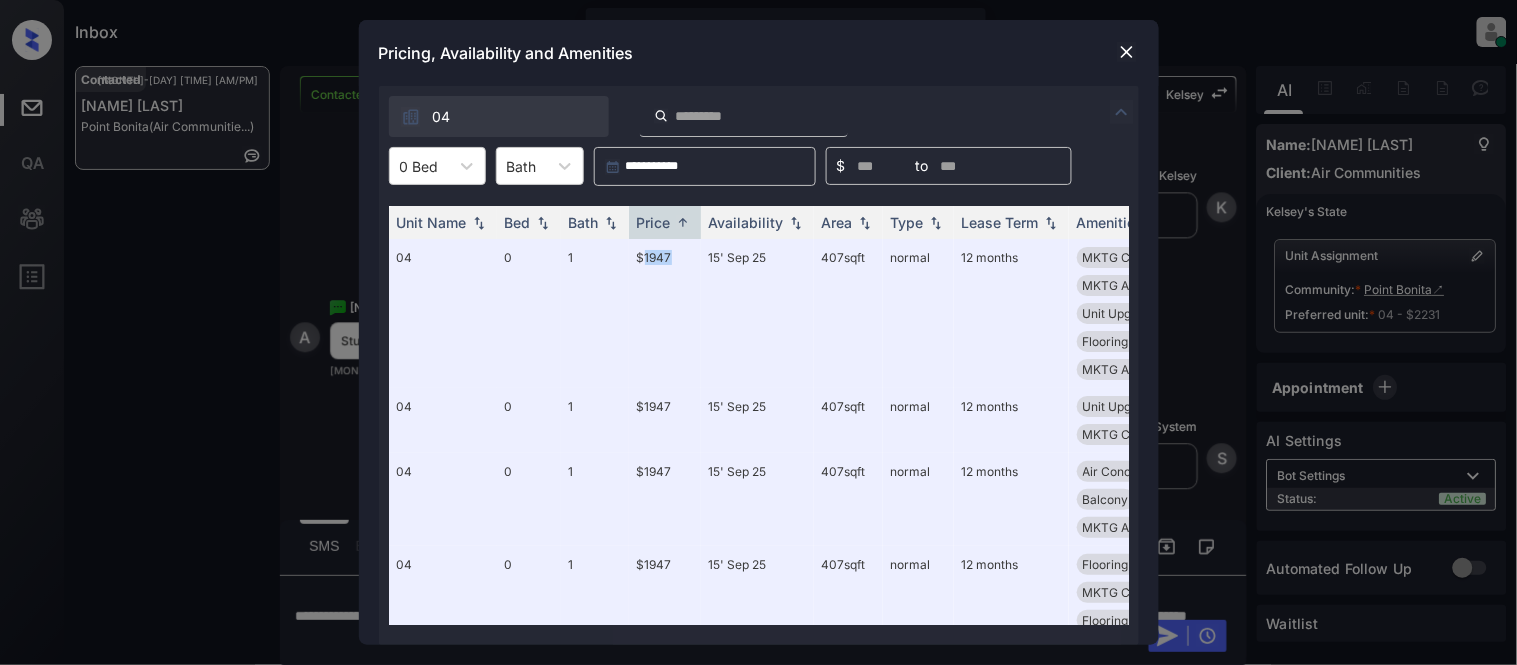 click at bounding box center (1127, 52) 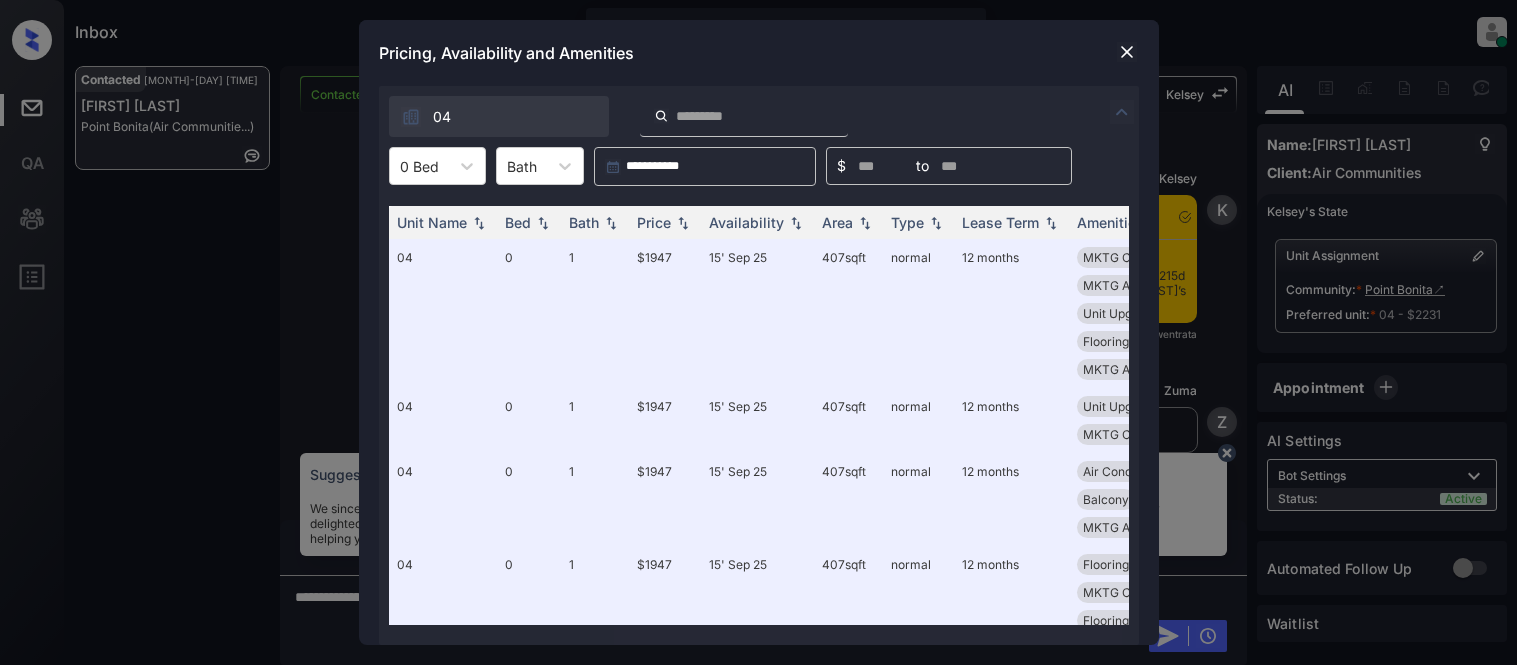 scroll, scrollTop: 0, scrollLeft: 0, axis: both 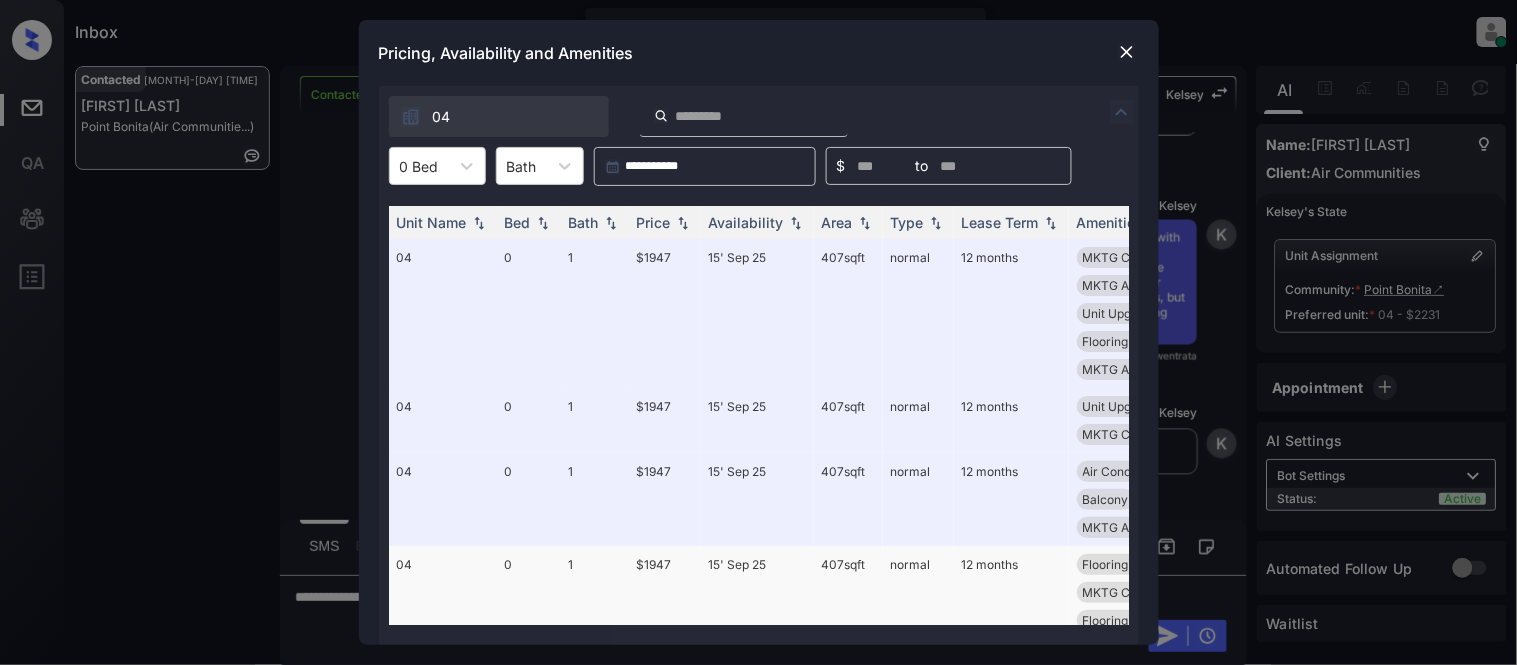 drag, startPoint x: 942, startPoint y: 110, endPoint x: 723, endPoint y: 573, distance: 512.1816 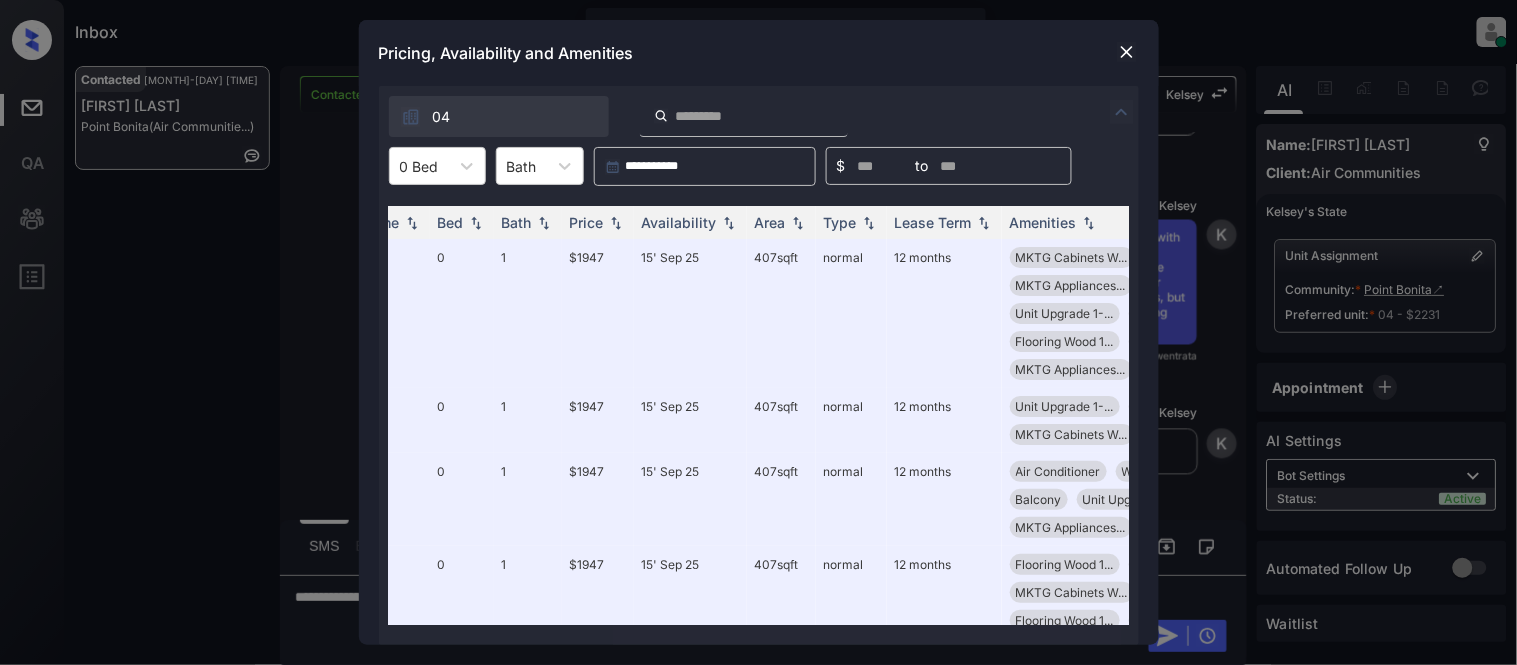 scroll, scrollTop: 0, scrollLeft: 278, axis: horizontal 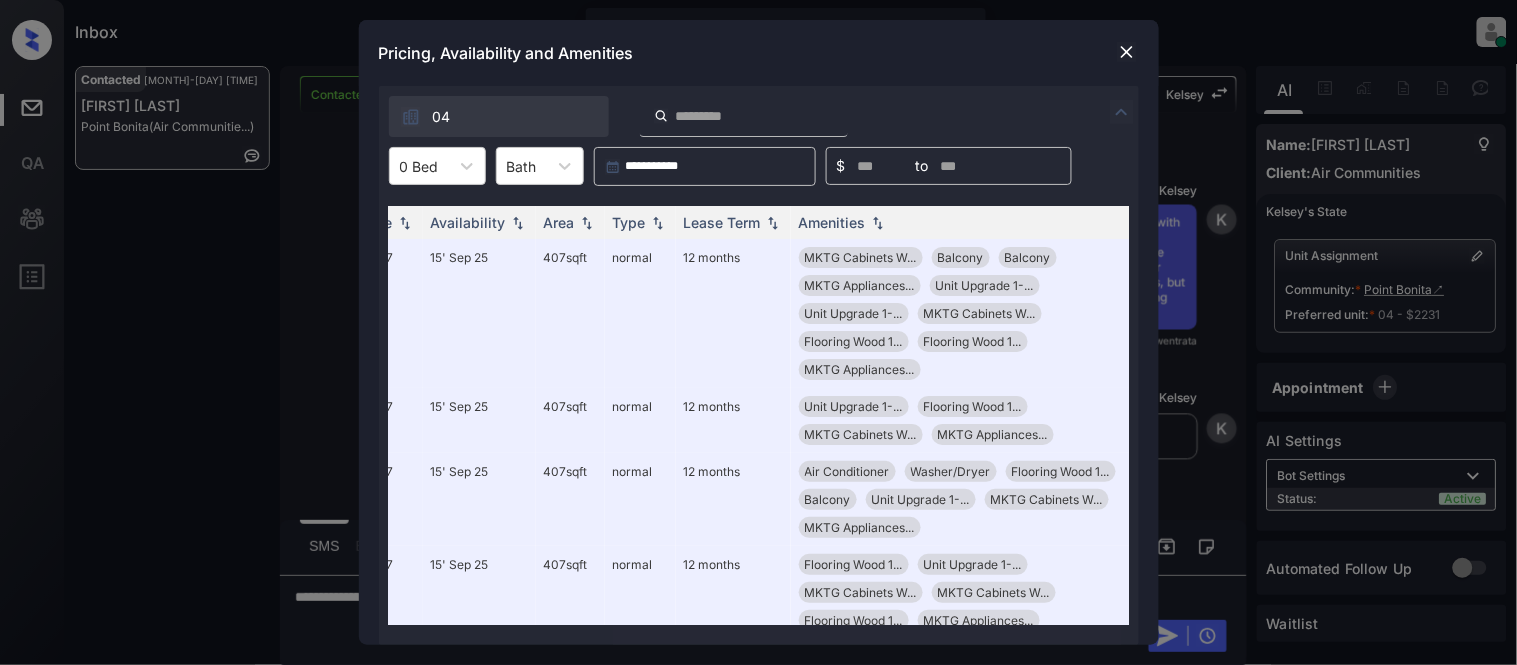 click 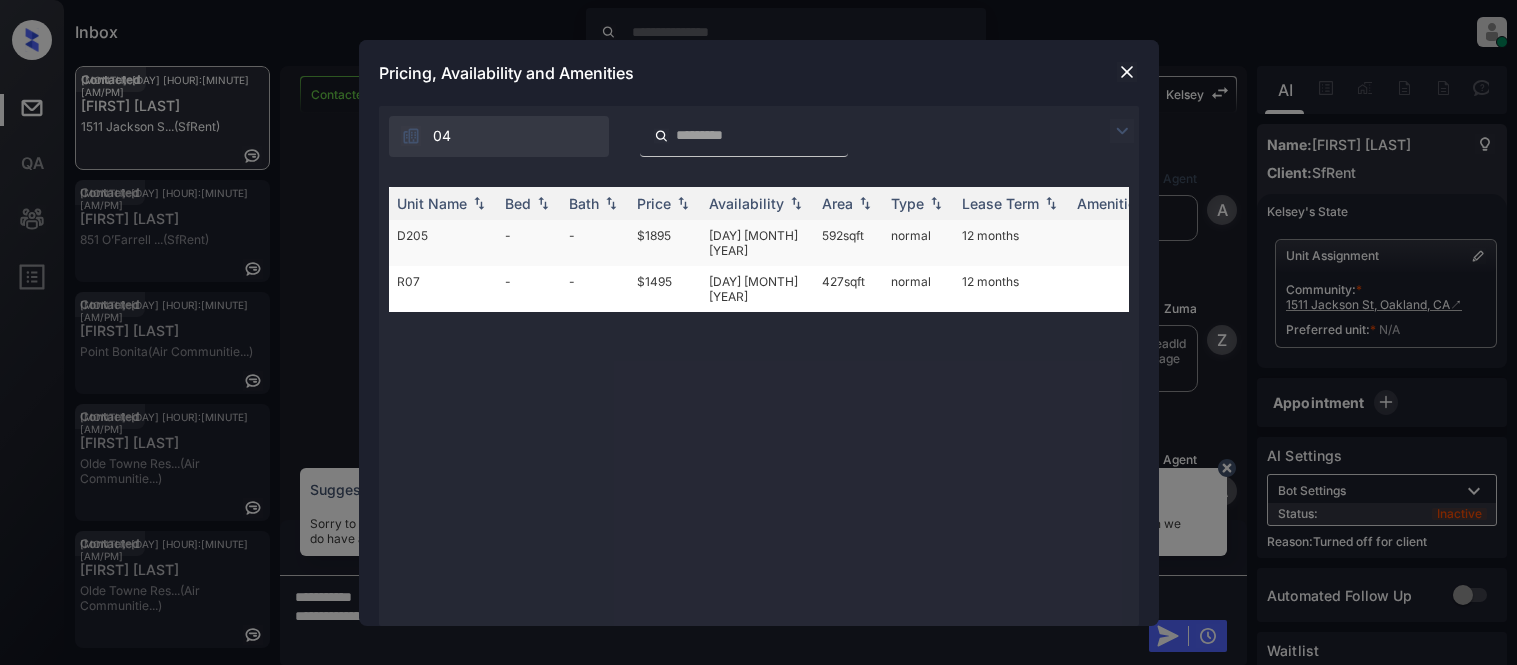 scroll, scrollTop: 0, scrollLeft: 0, axis: both 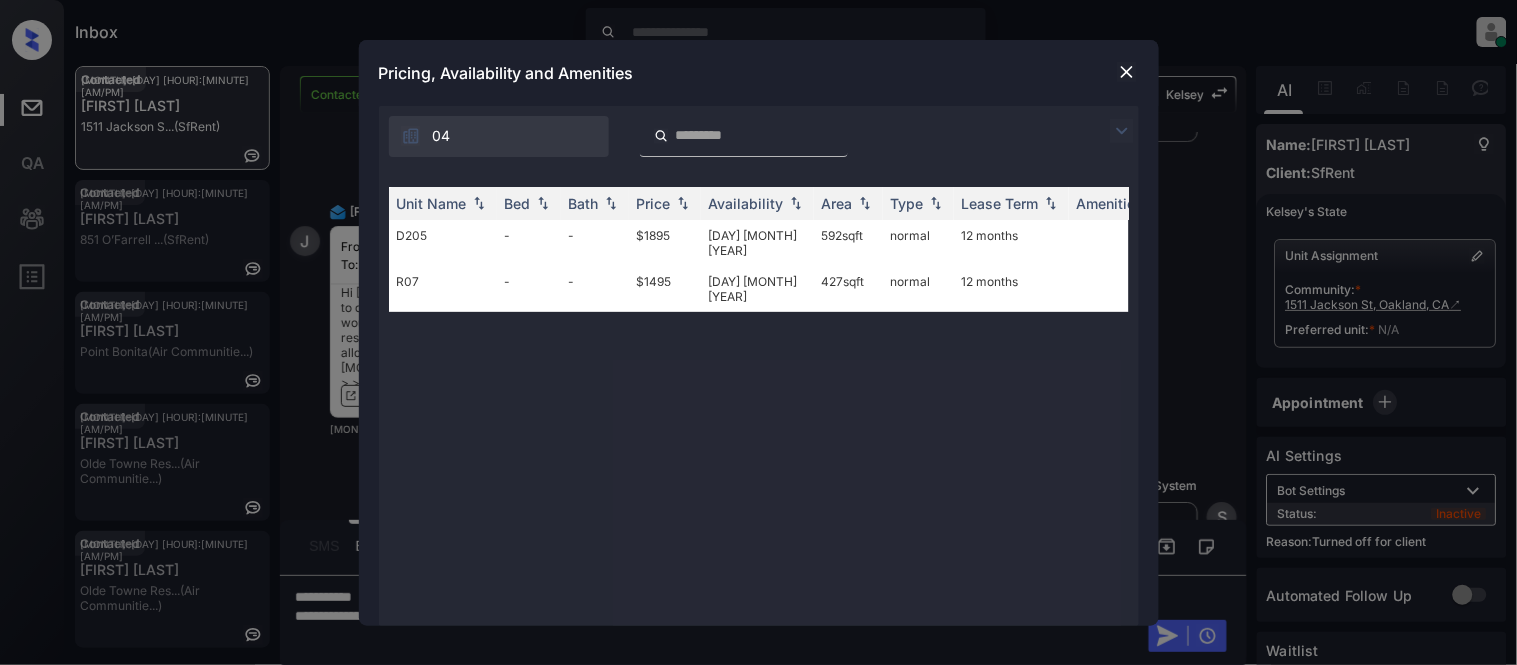 click at bounding box center [1127, 72] 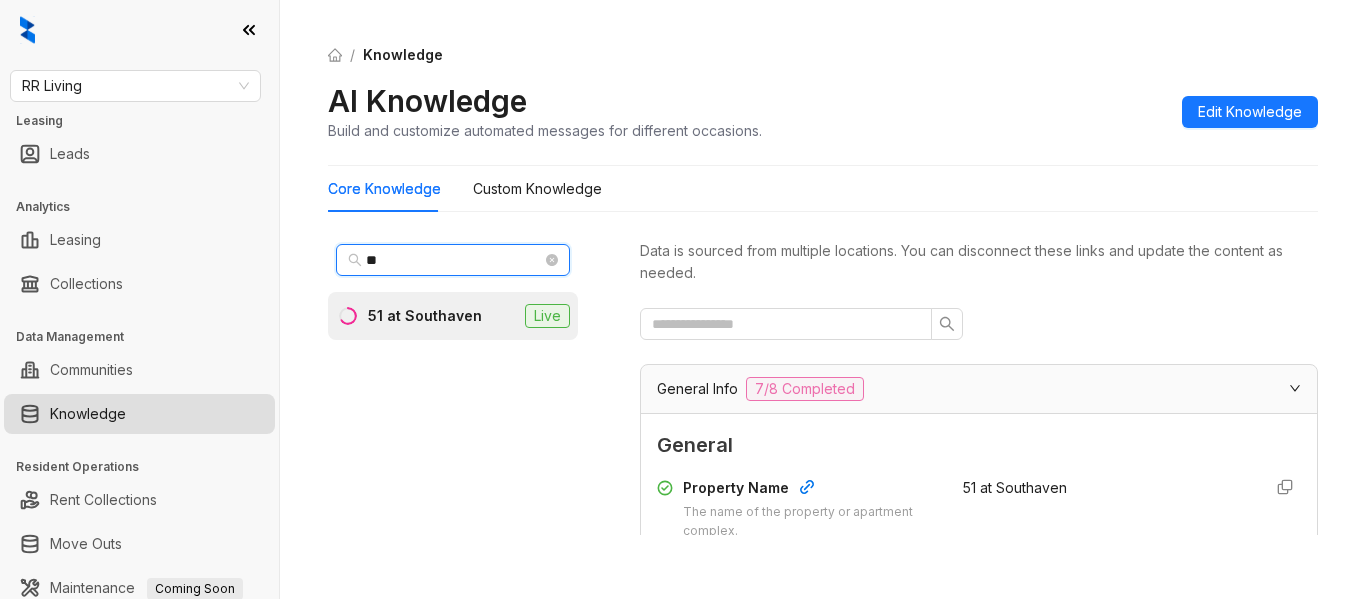 click on "**" at bounding box center (454, 260) 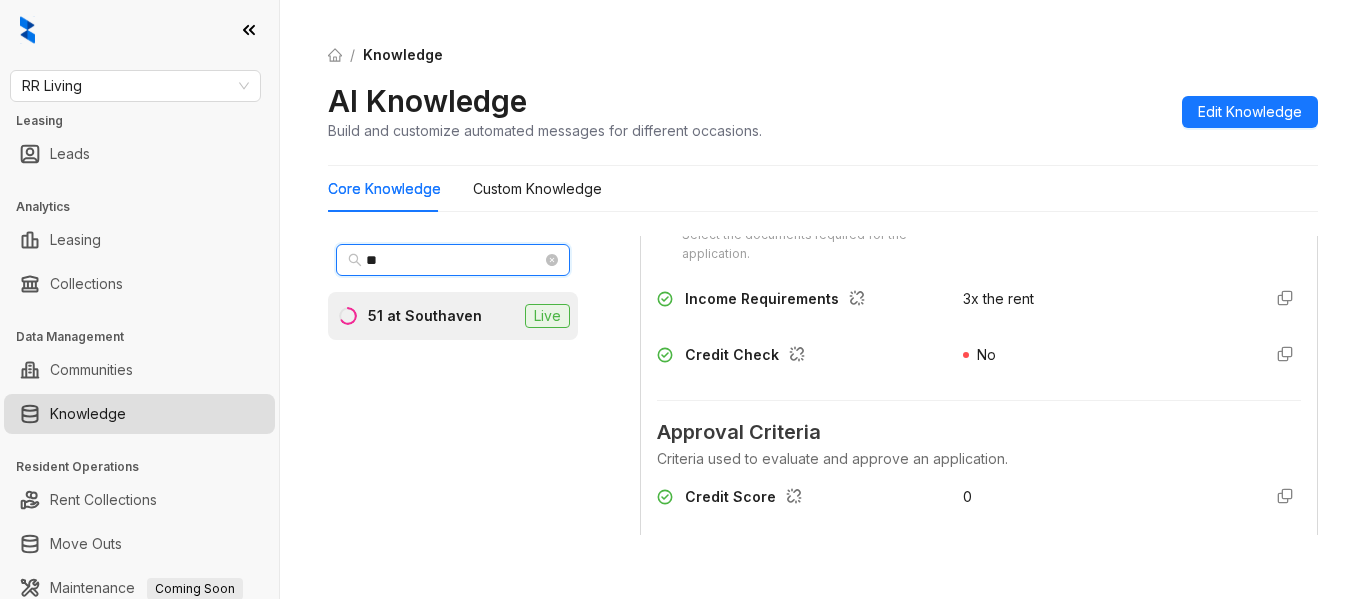 type on "*" 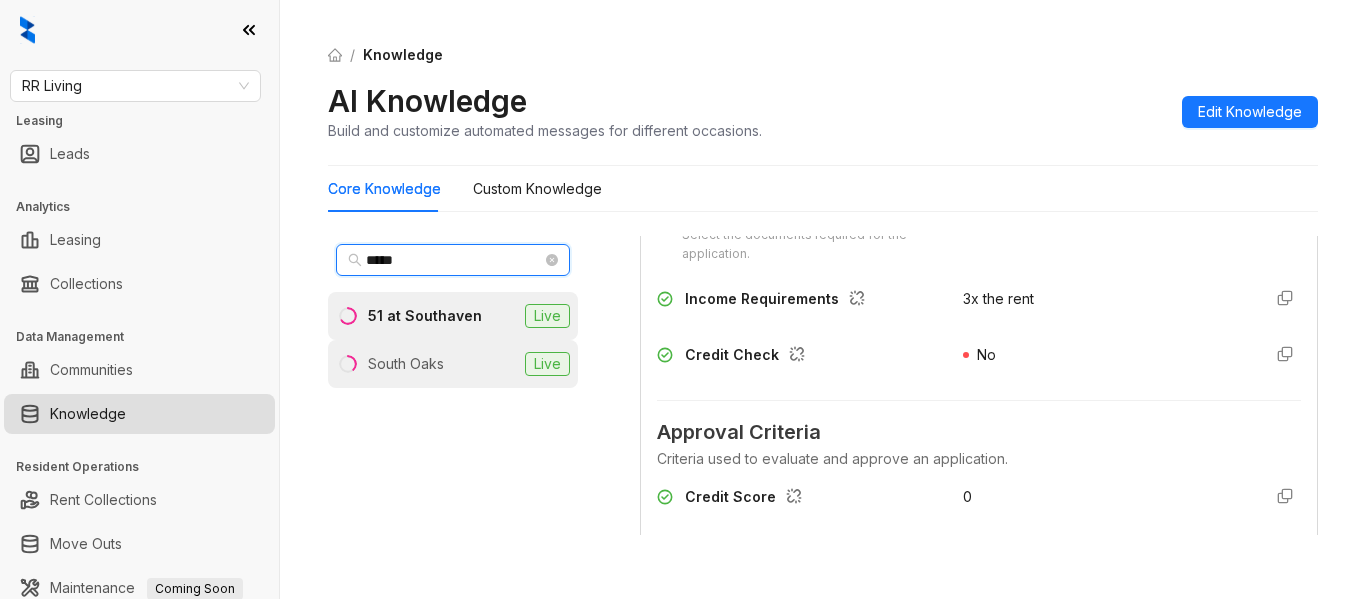type on "*****" 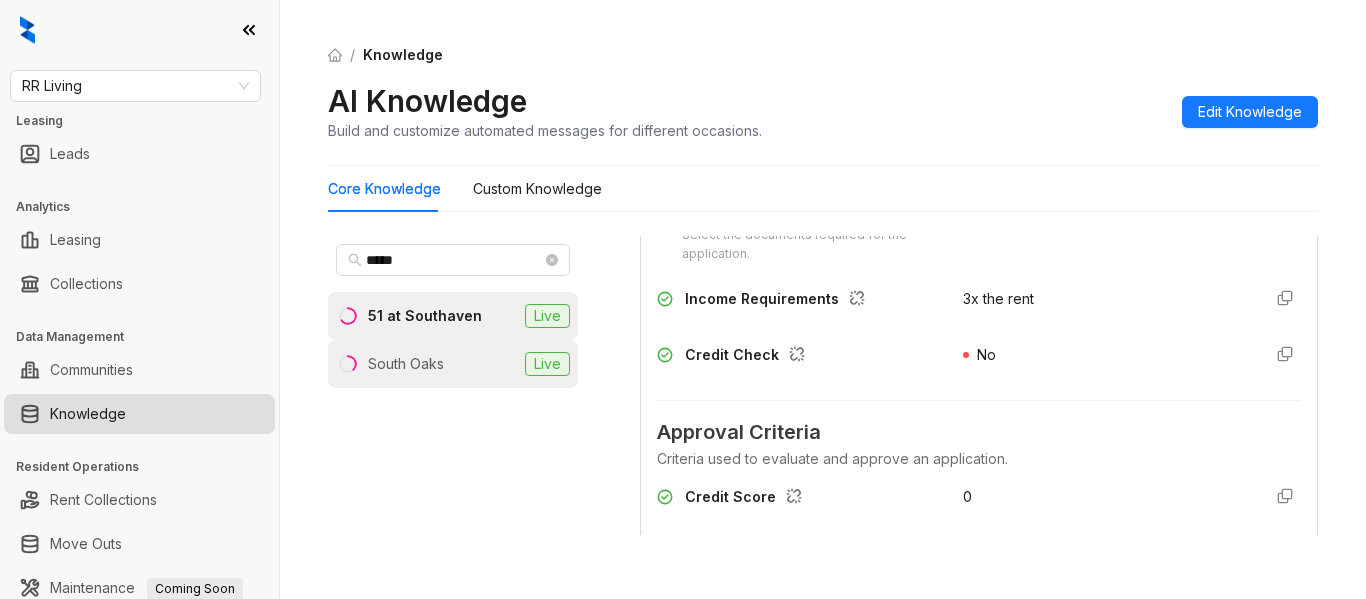 click on "South Oaks" at bounding box center (406, 364) 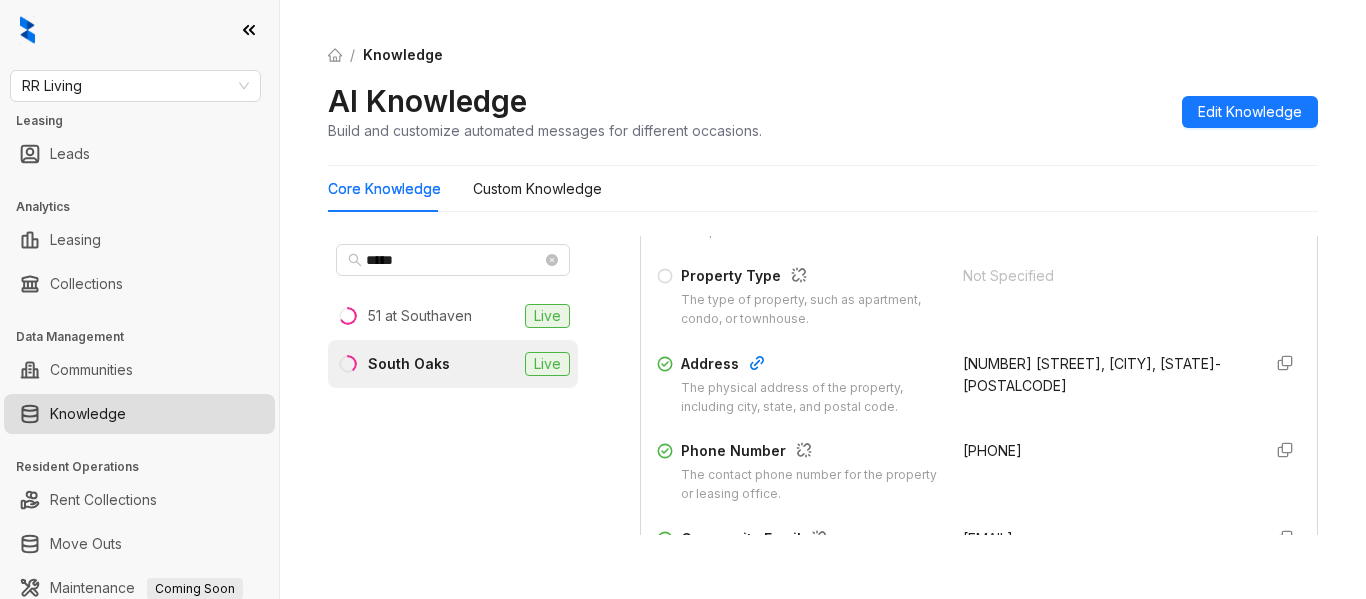 scroll, scrollTop: 400, scrollLeft: 0, axis: vertical 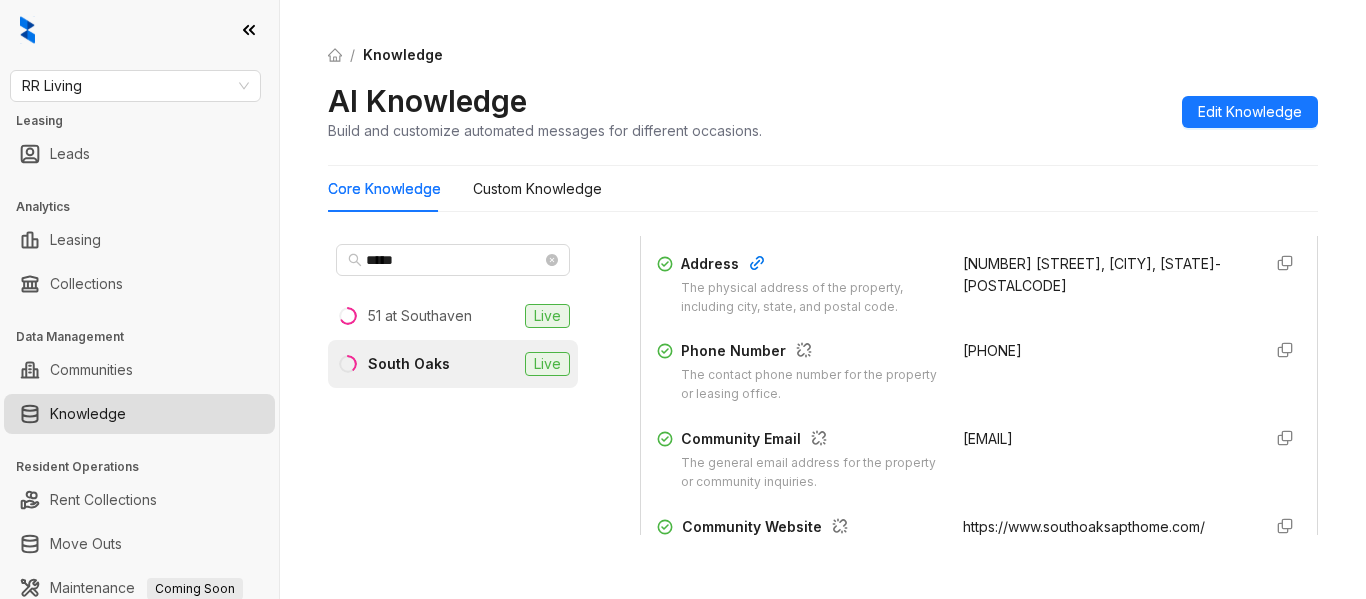 drag, startPoint x: 1119, startPoint y: 431, endPoint x: 941, endPoint y: 433, distance: 178.01123 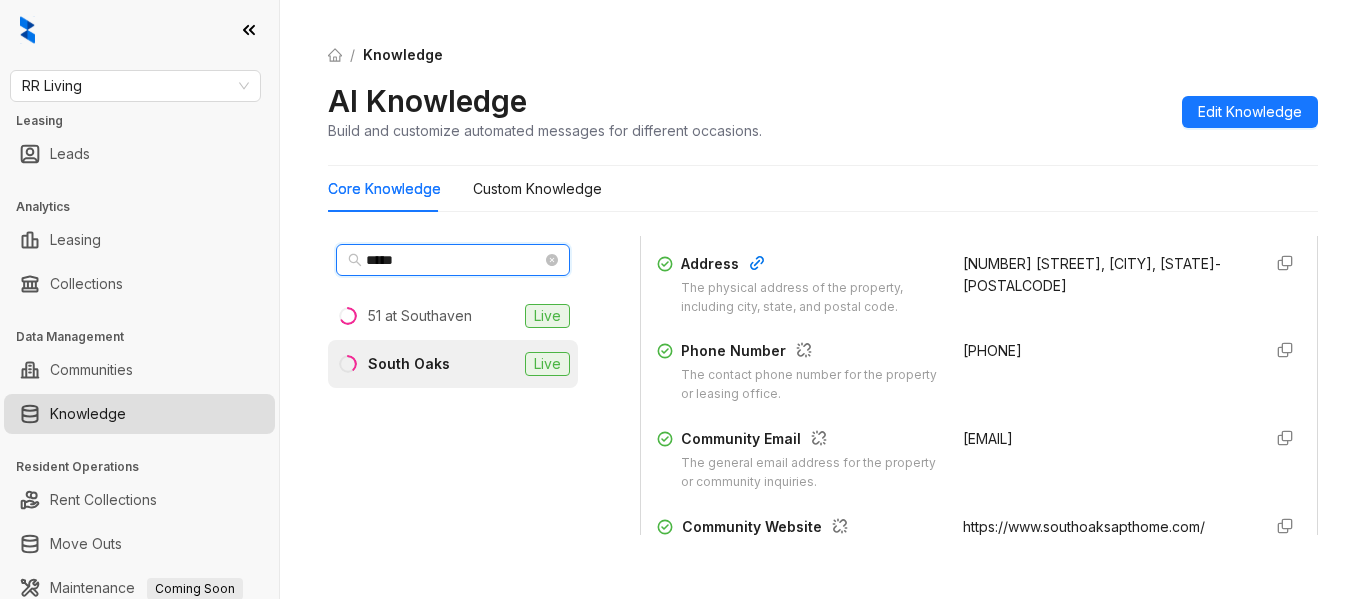 drag, startPoint x: 426, startPoint y: 262, endPoint x: 344, endPoint y: 259, distance: 82.05486 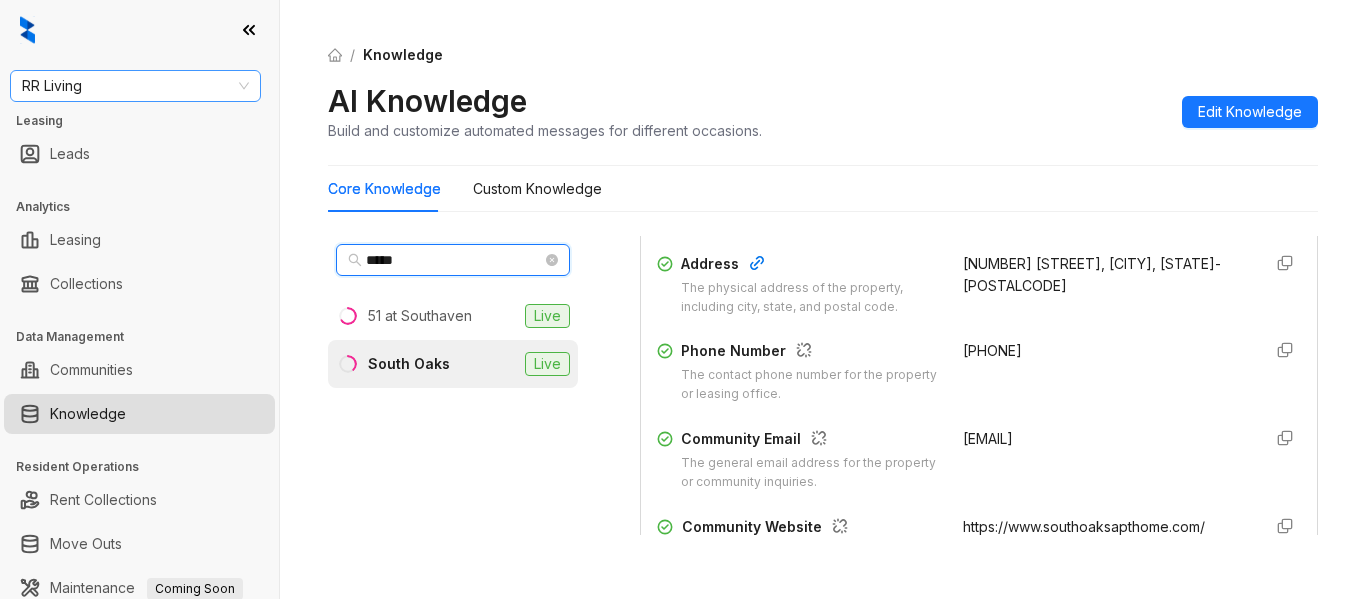 click on "RR Living" at bounding box center (135, 86) 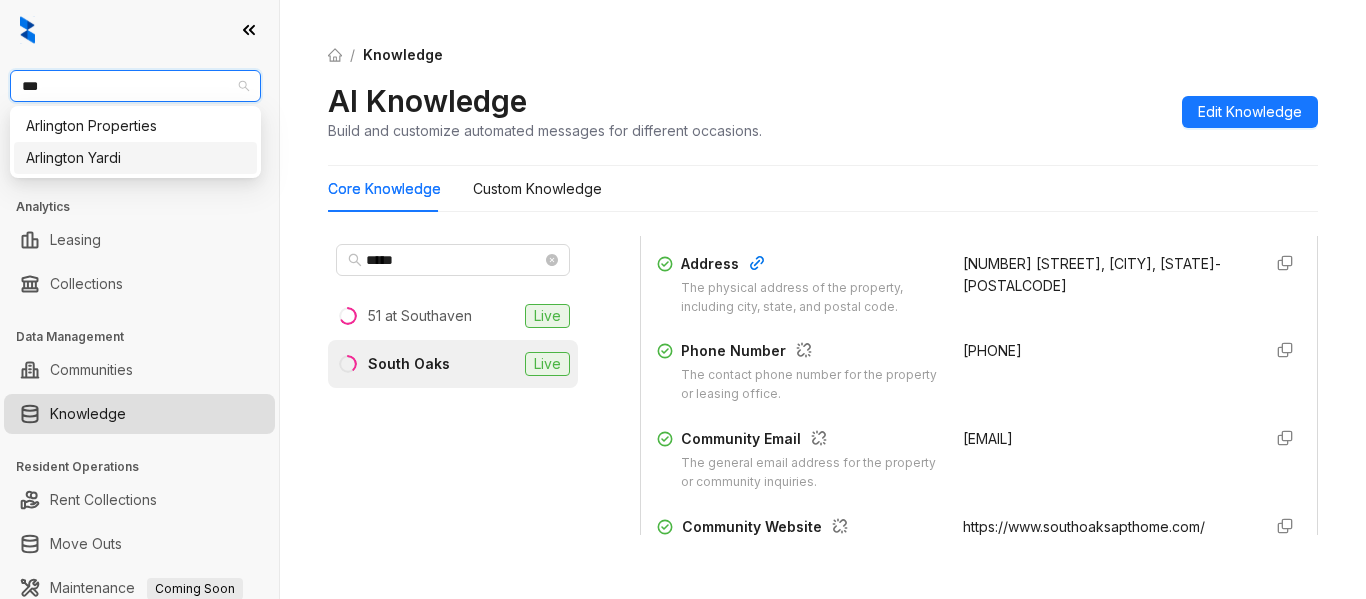 type on "***" 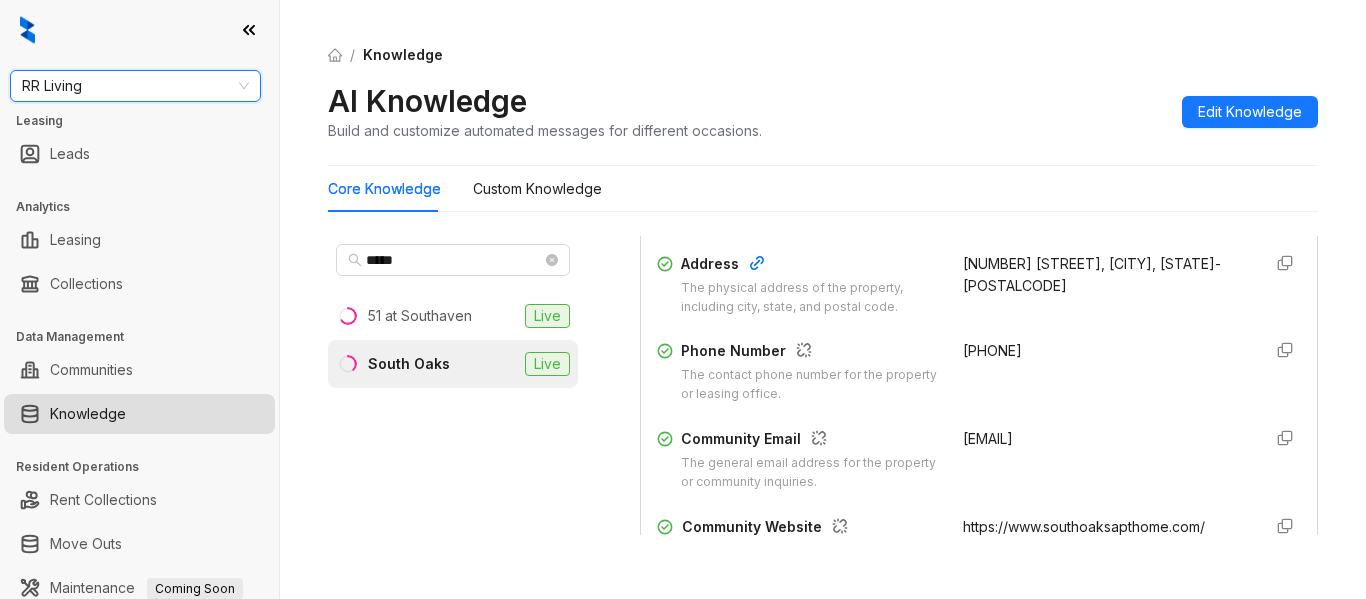 click on "RR Living" at bounding box center (135, 86) 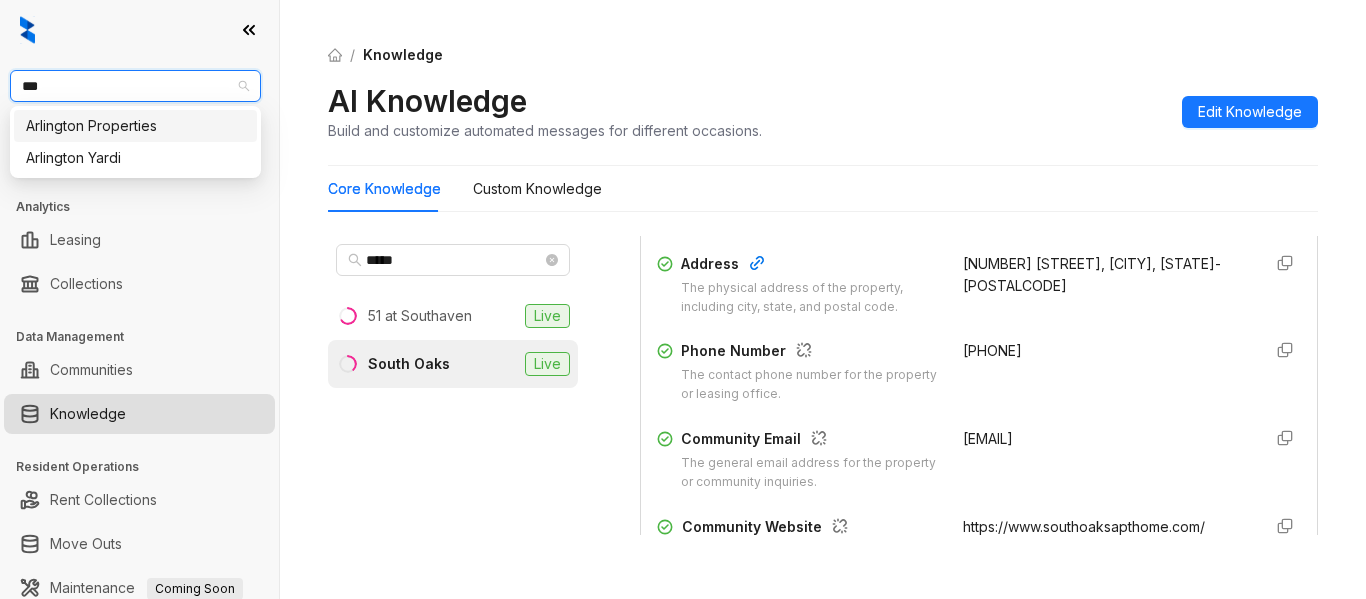 type on "****" 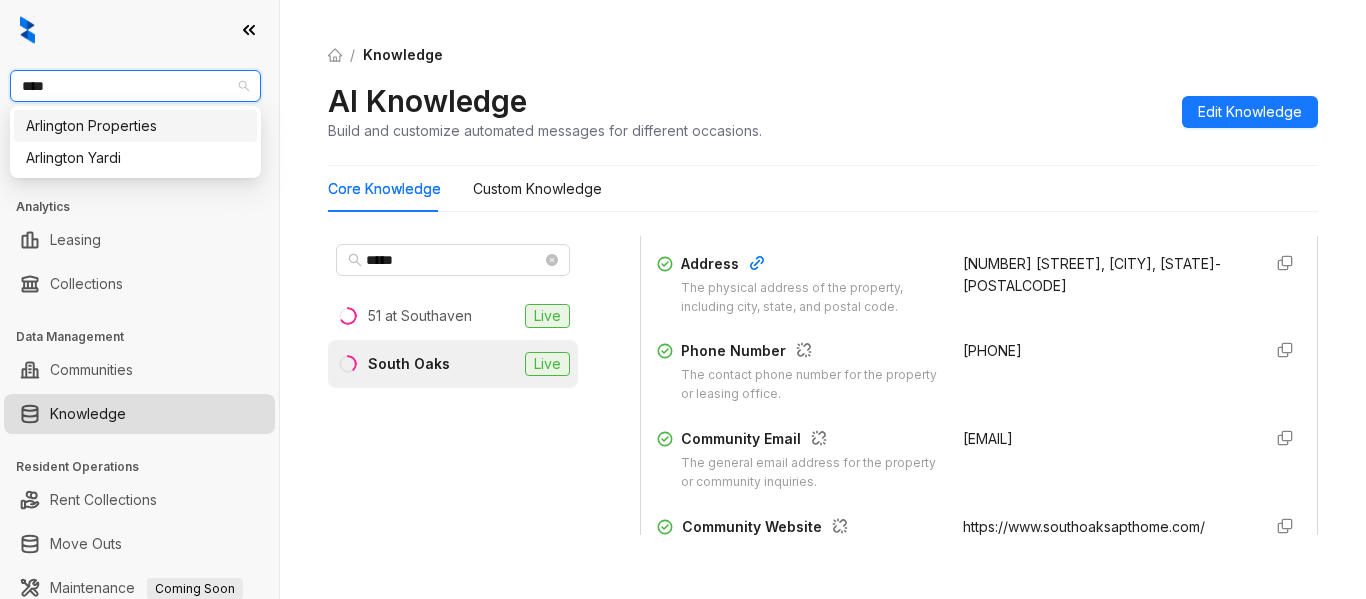 click on "Arlington Properties" at bounding box center [135, 126] 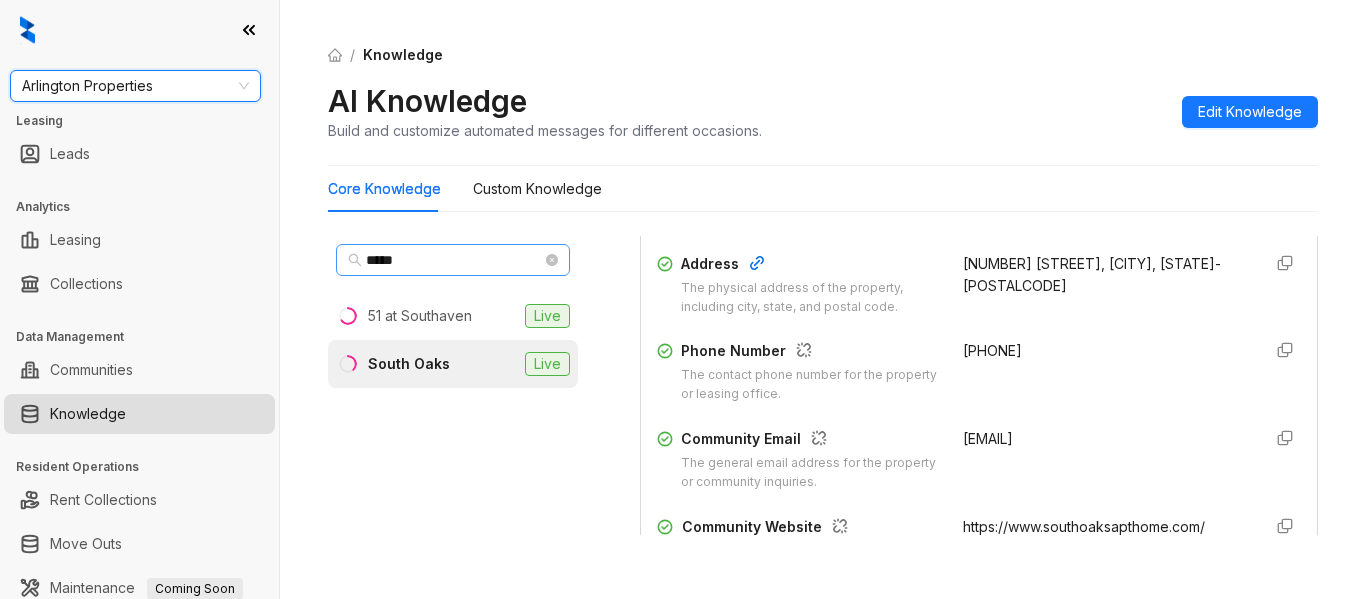 click on "*****" at bounding box center (453, 260) 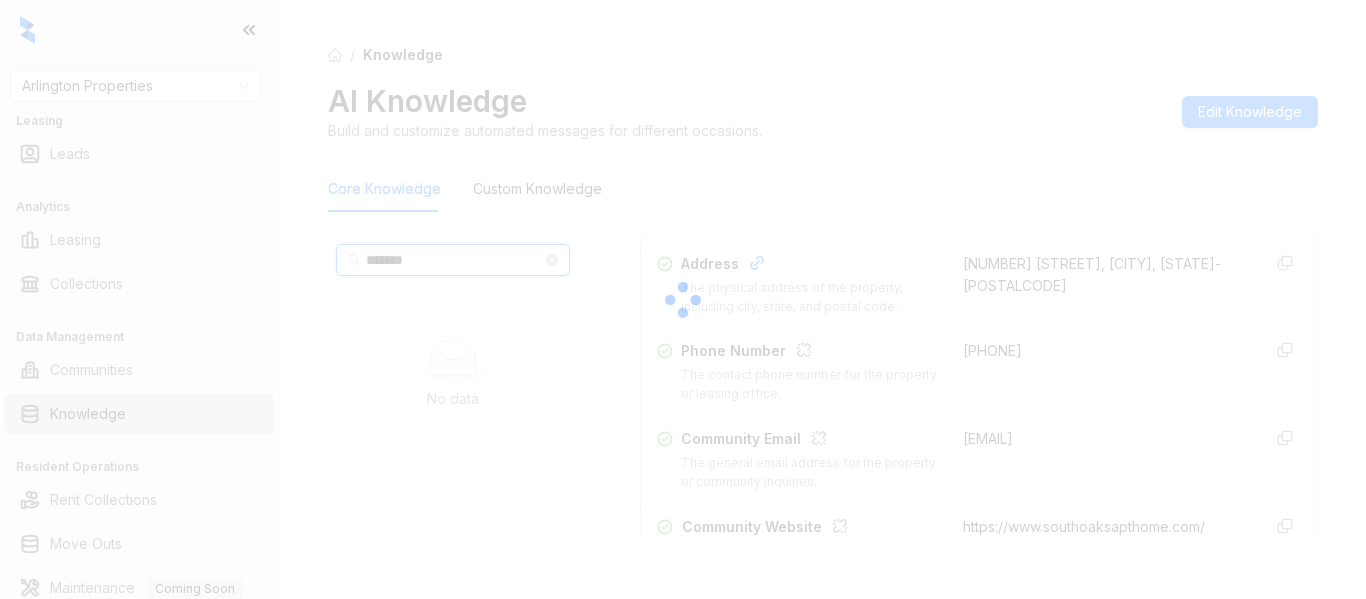 type on "*******" 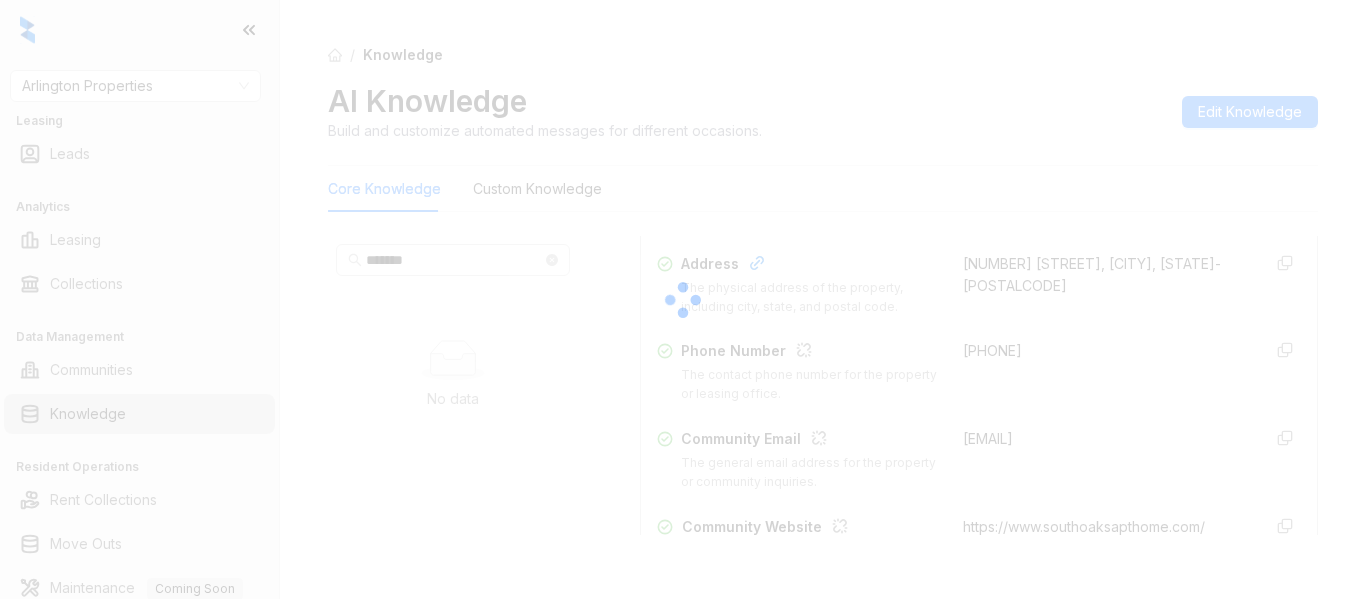 click at bounding box center [683, 299] 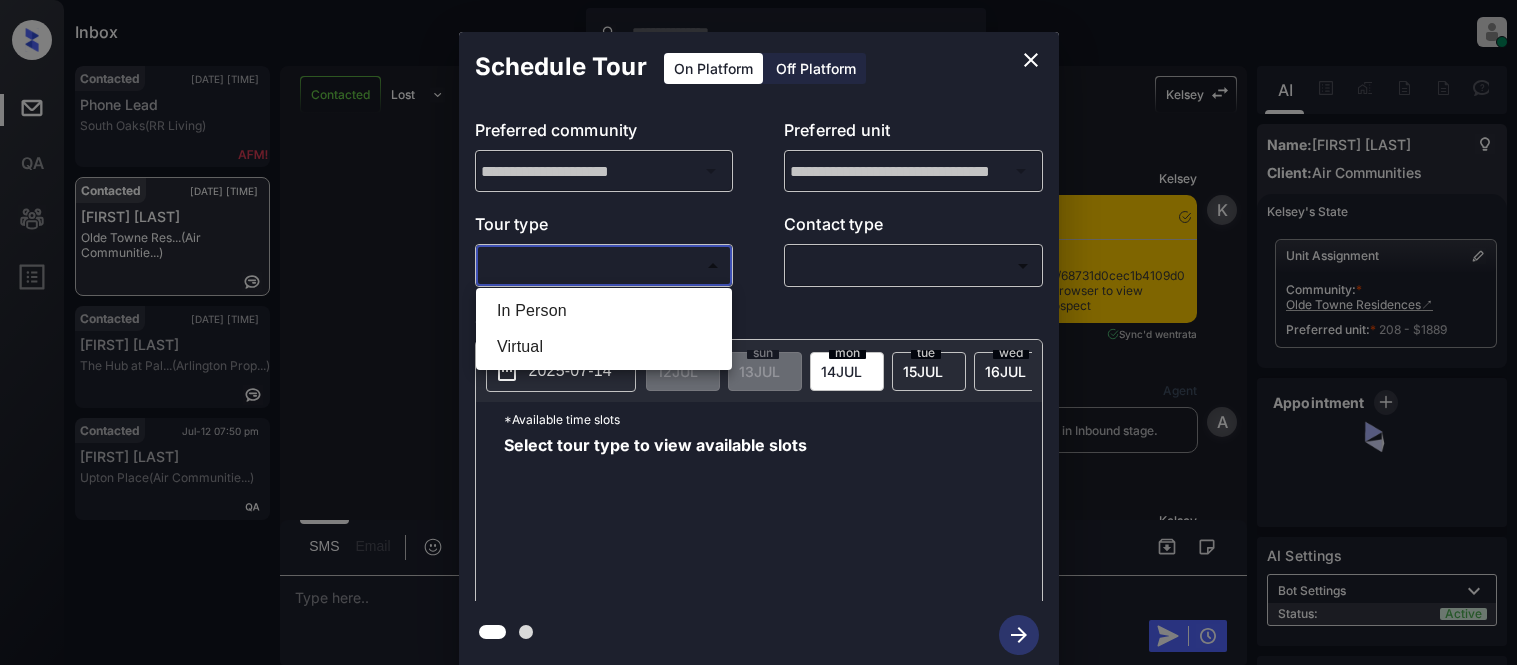 scroll, scrollTop: 0, scrollLeft: 0, axis: both 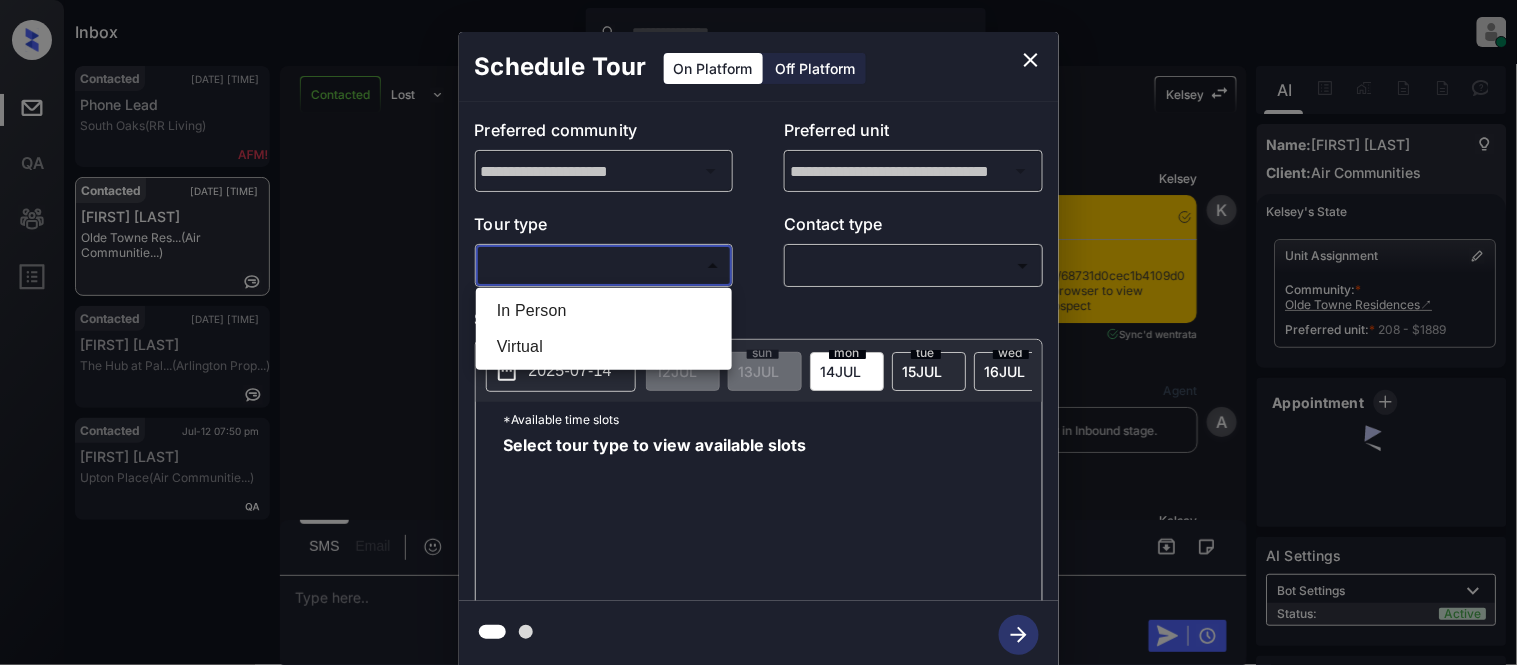 click on "In Person" at bounding box center (604, 311) 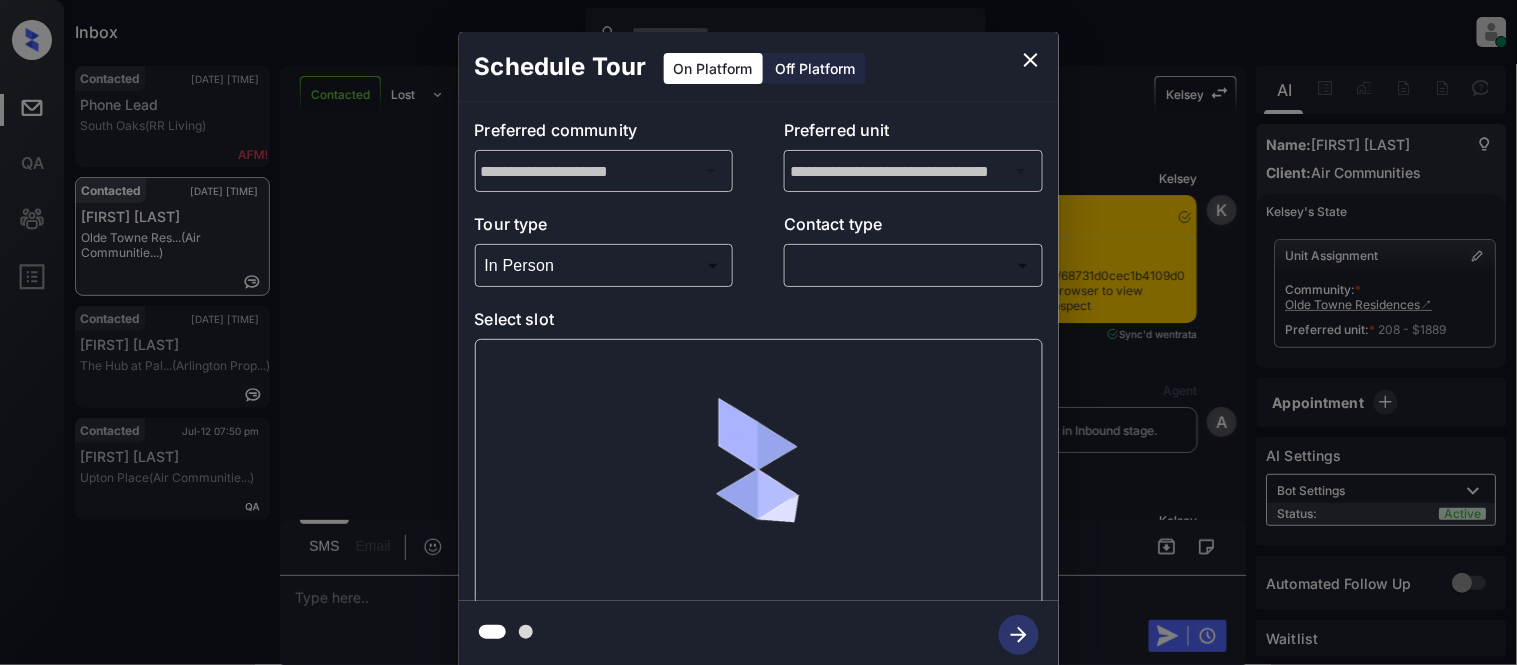 type on "********" 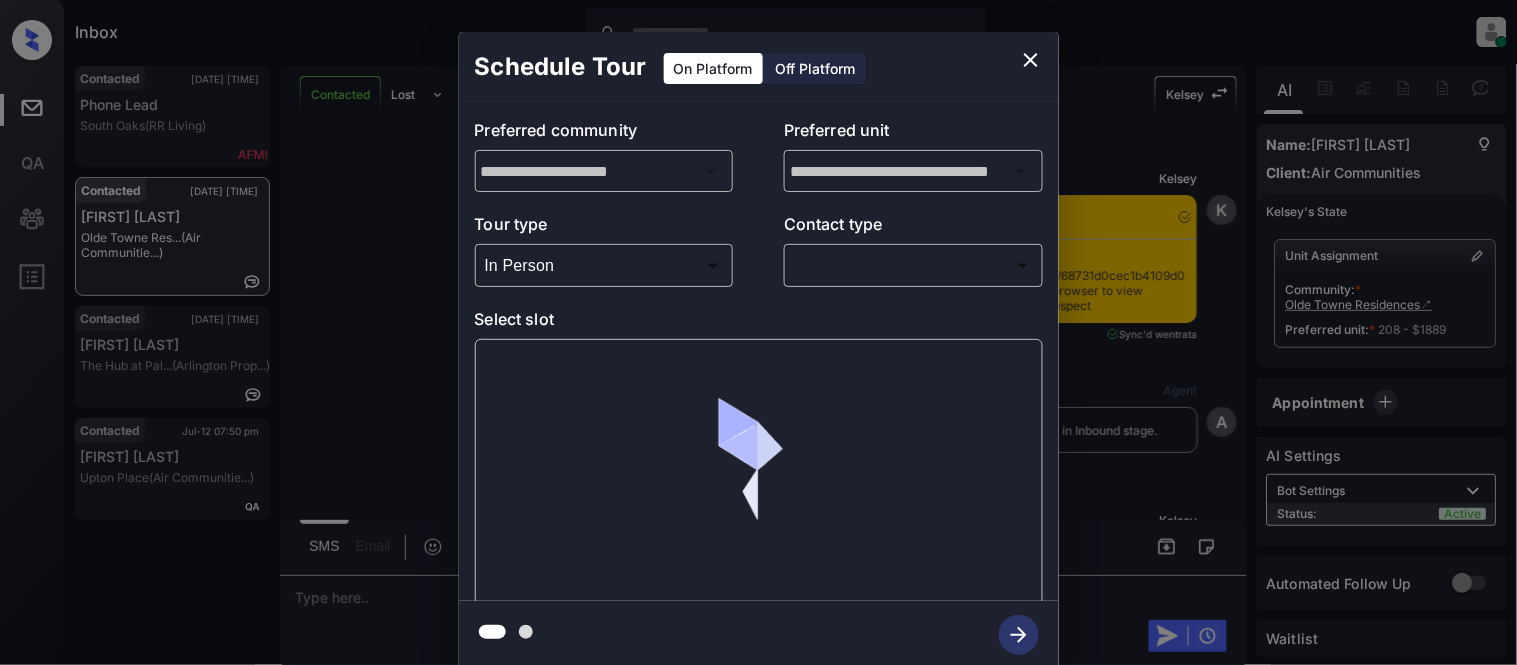 click at bounding box center (758, 332) 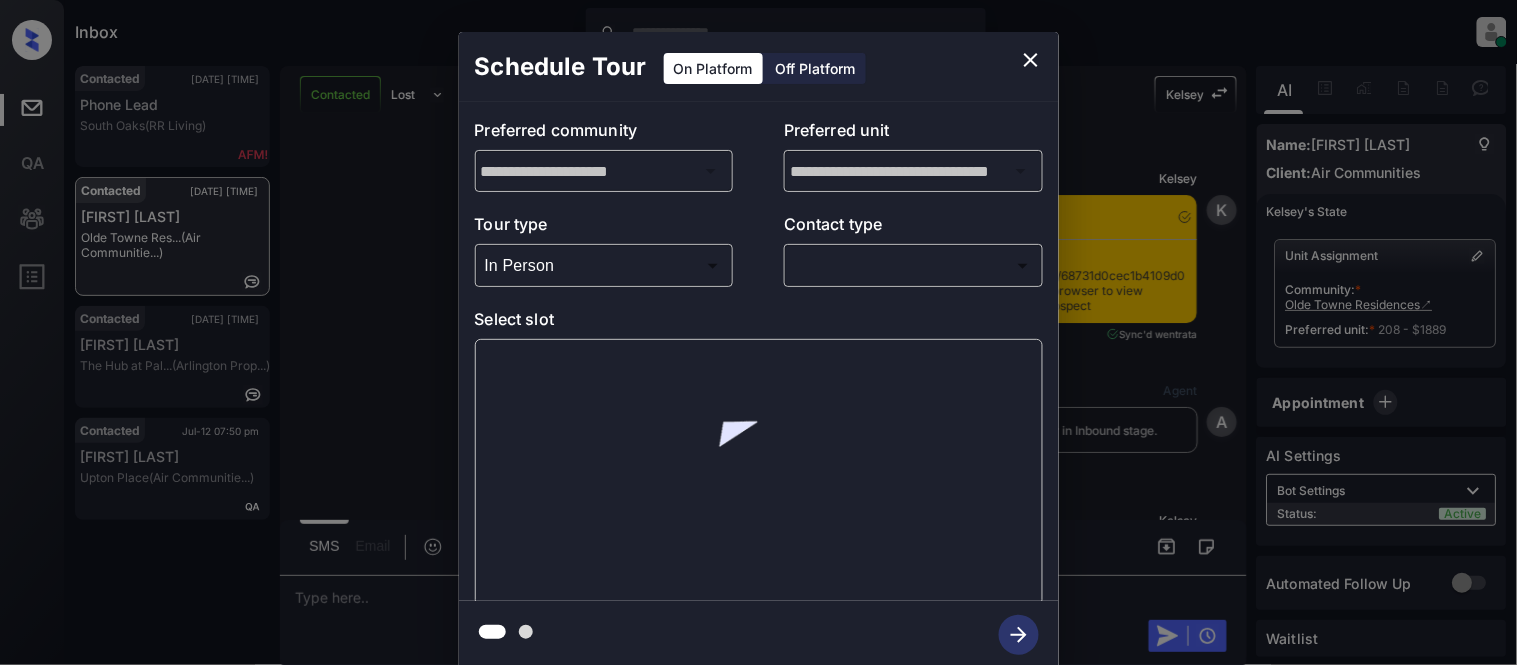 scroll, scrollTop: 1333, scrollLeft: 0, axis: vertical 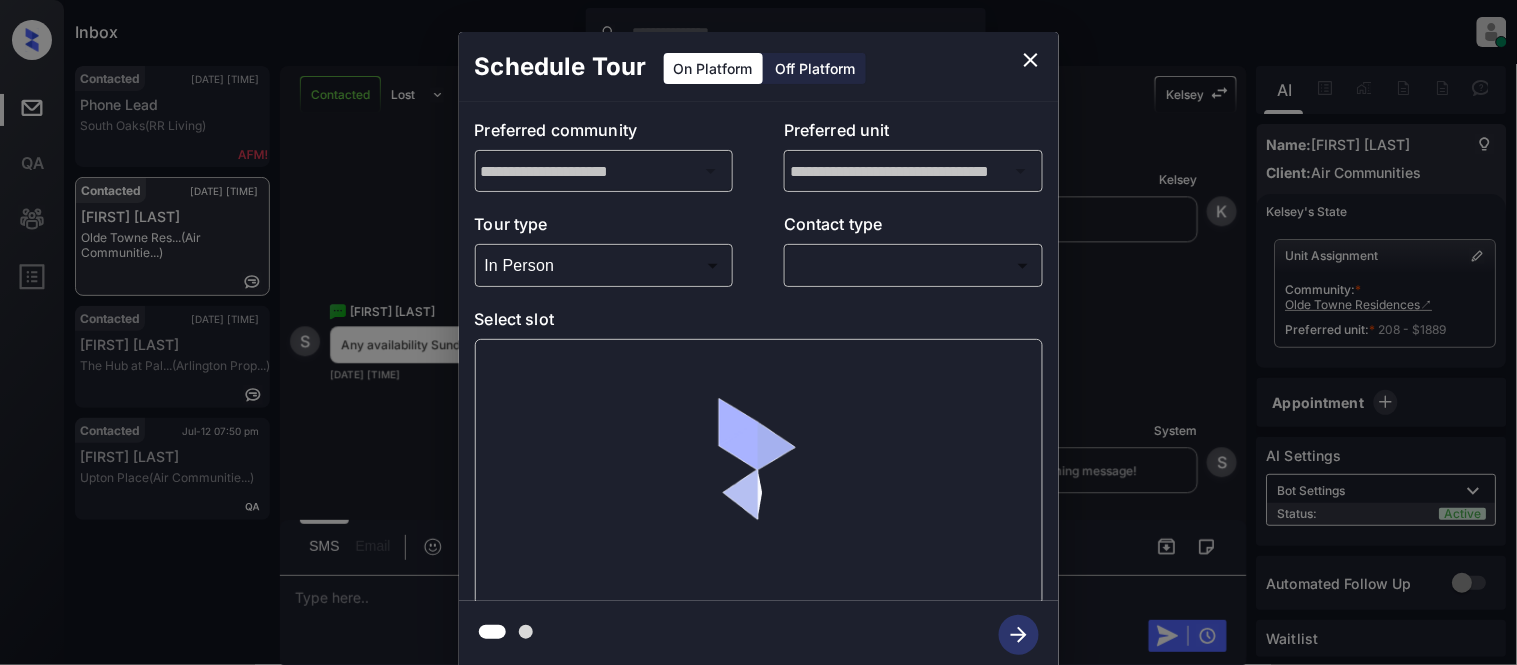 click on "Inbox Kristina Cataag Online Set yourself   offline Set yourself   on break Profile Switch to  light  mode Sign out Contacted Jul-12 07:45 pm   Phone Lead South Oaks  (RR Living) Contacted Jul-12 07:45 pm   Steven Moore Olde Towne Res...  (Air Communitie...) Contacted Jul-12 07:46 pm   Teresa Rivera The Hub at Pal...  (Arlington Prop...) Contacted Jul-12 07:50 pm   Cynthia Farley Upton Place  (Air Communitie...) Contacted Lost Lead Sentiment: Angry Upon sliding the acknowledgement:  Lead will move to lost stage. * ​ SMS and call option will be set to opt out. AFM will be turned off for the lead. Kelsey New Message Kelsey Notes Note: <a href="https://conversation.getzuma.com/68731d0cec1b4109d0b6a820">https://conversation.getzuma.com/68731d0cec1b4109d0b6a820</a> - Paste this link into your browser to view Kelsey’s conversation with the prospect Jul 12, 2025 07:42 pm  Sync'd w  entrata K New Message Agent Lead created via emailParser in Inbound stage. Jul 12, 2025 07:42 pm A New Message Kelsey K New Message" at bounding box center (758, 332) 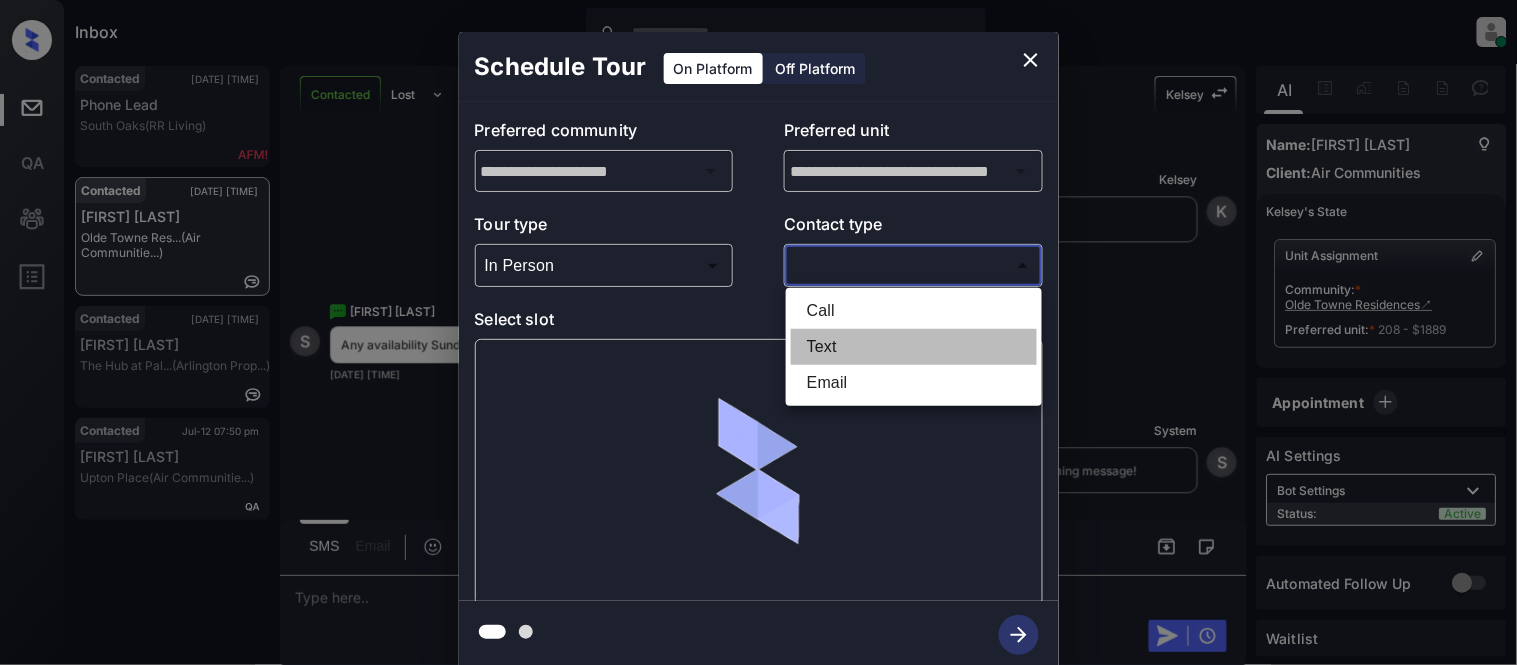 click on "Text" at bounding box center (914, 347) 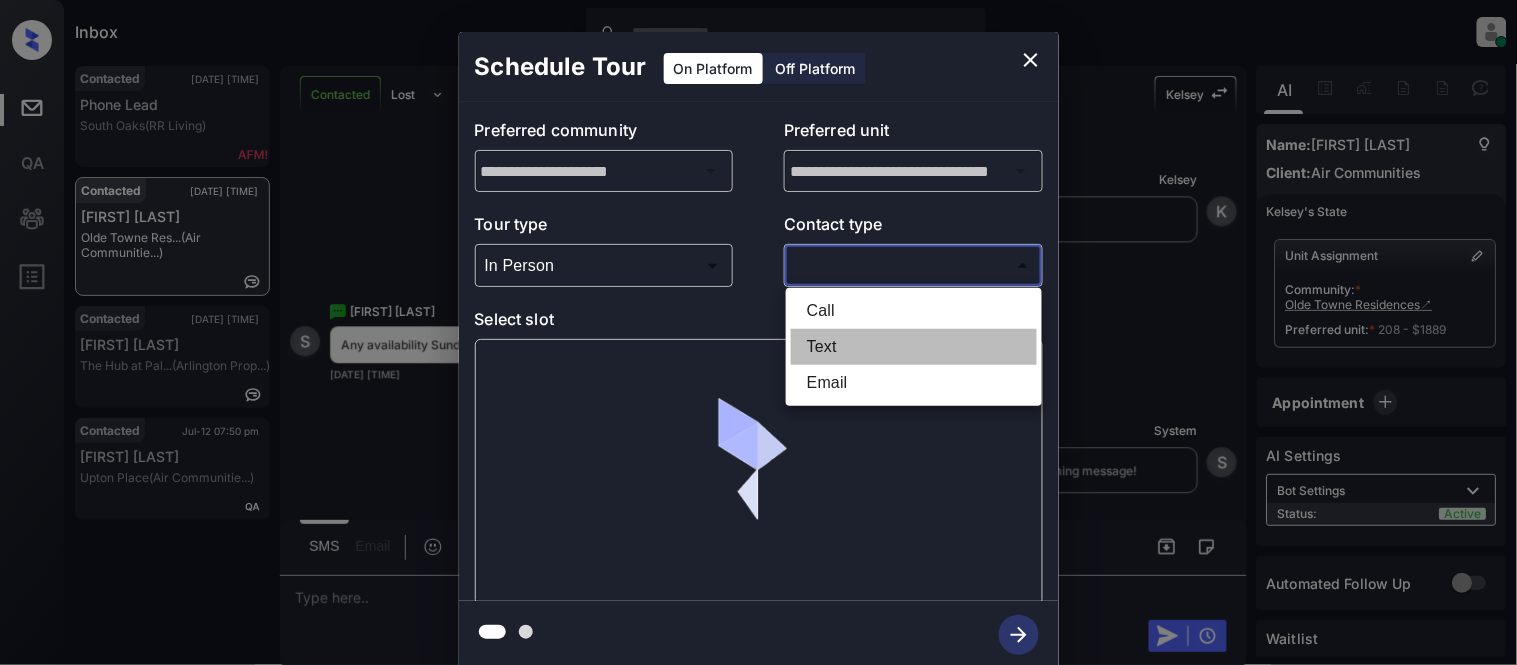 type on "****" 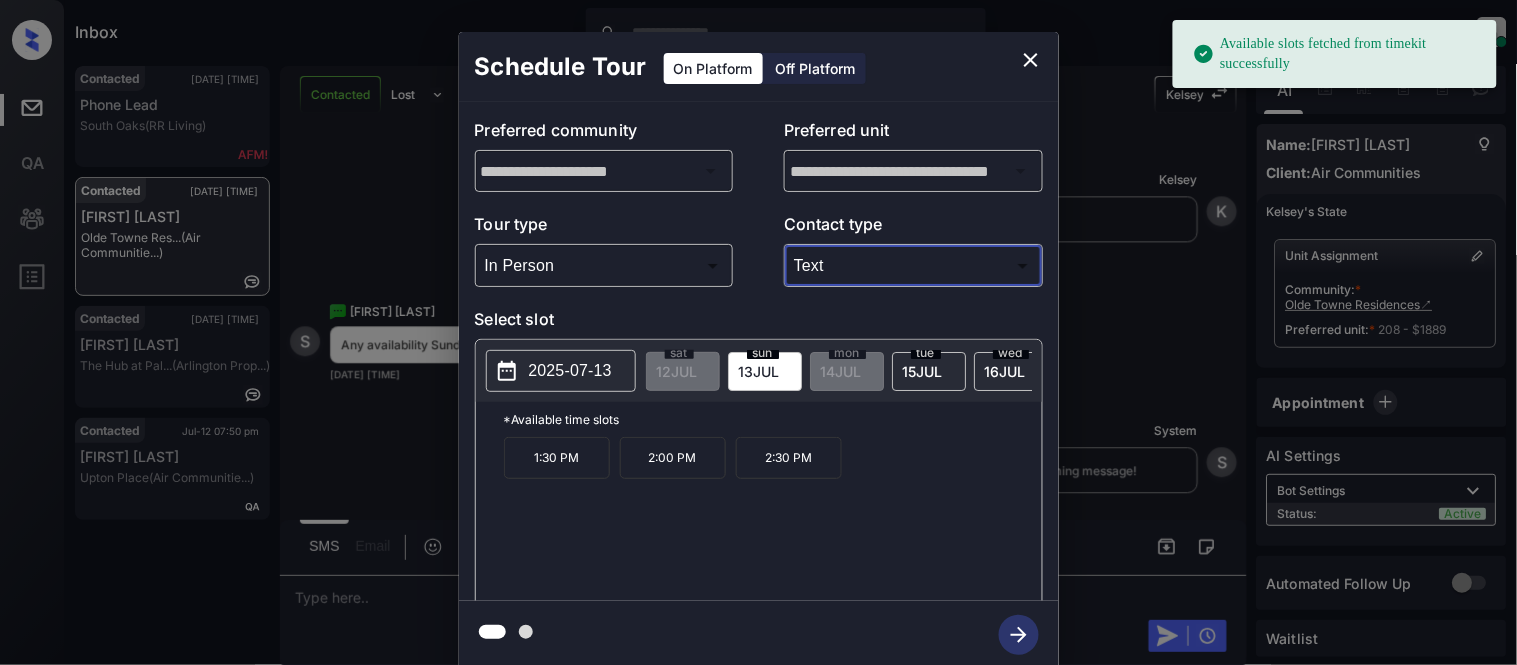 click on "2025-07-13" at bounding box center (561, 371) 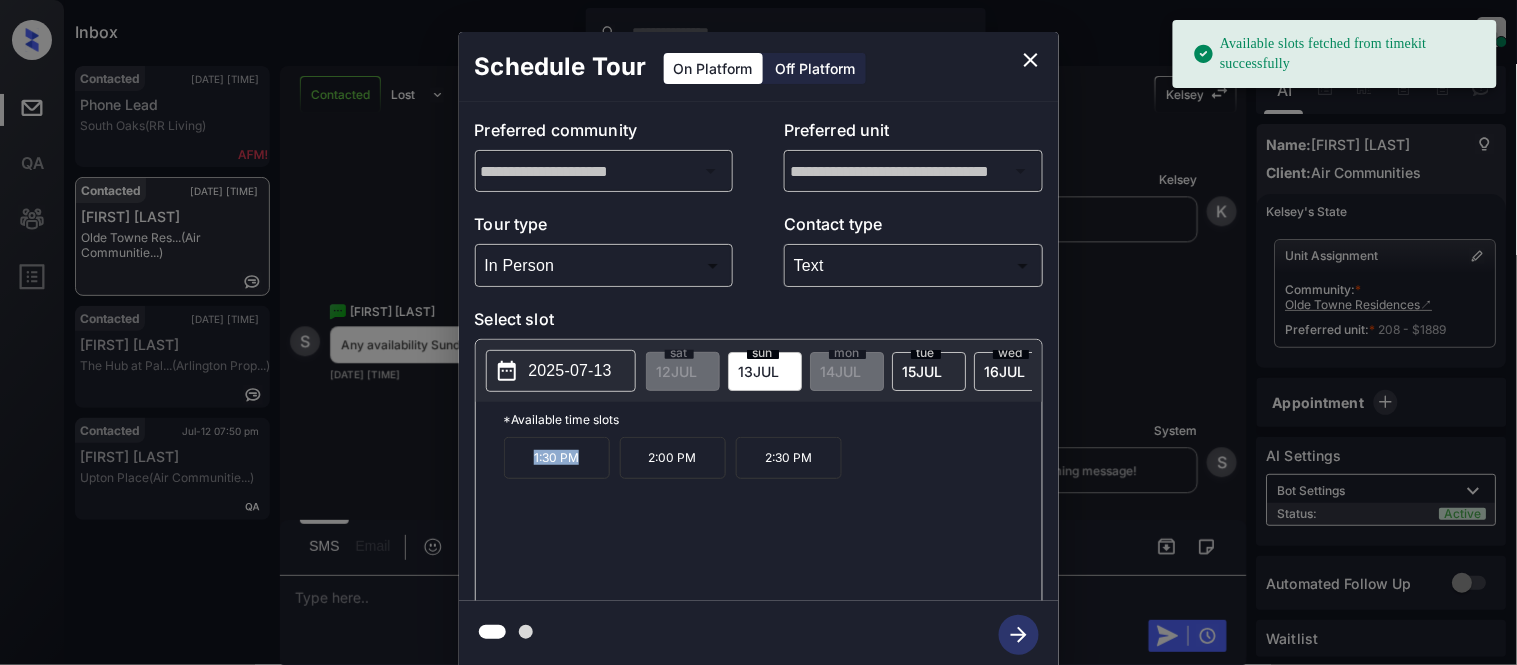 drag, startPoint x: 527, startPoint y: 478, endPoint x: 584, endPoint y: 480, distance: 57.035076 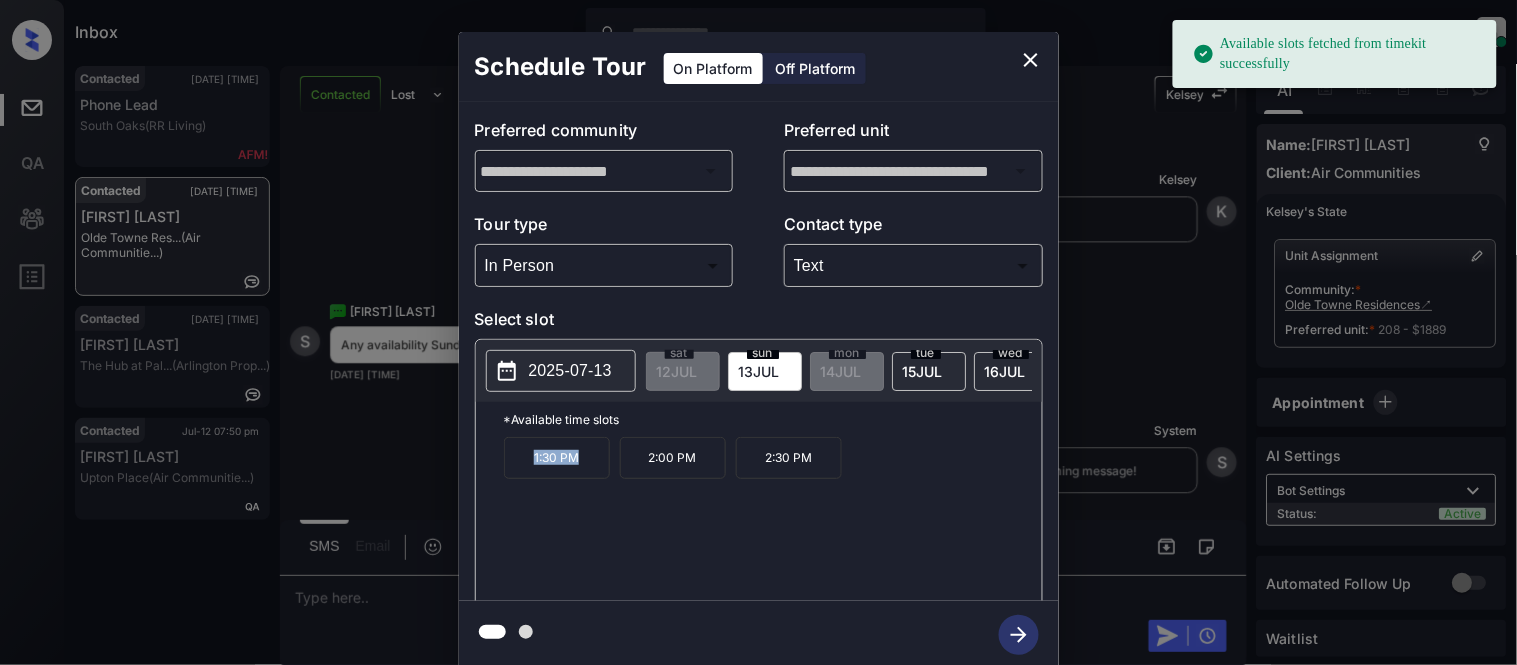 click on "1:30 PM" at bounding box center [557, 458] 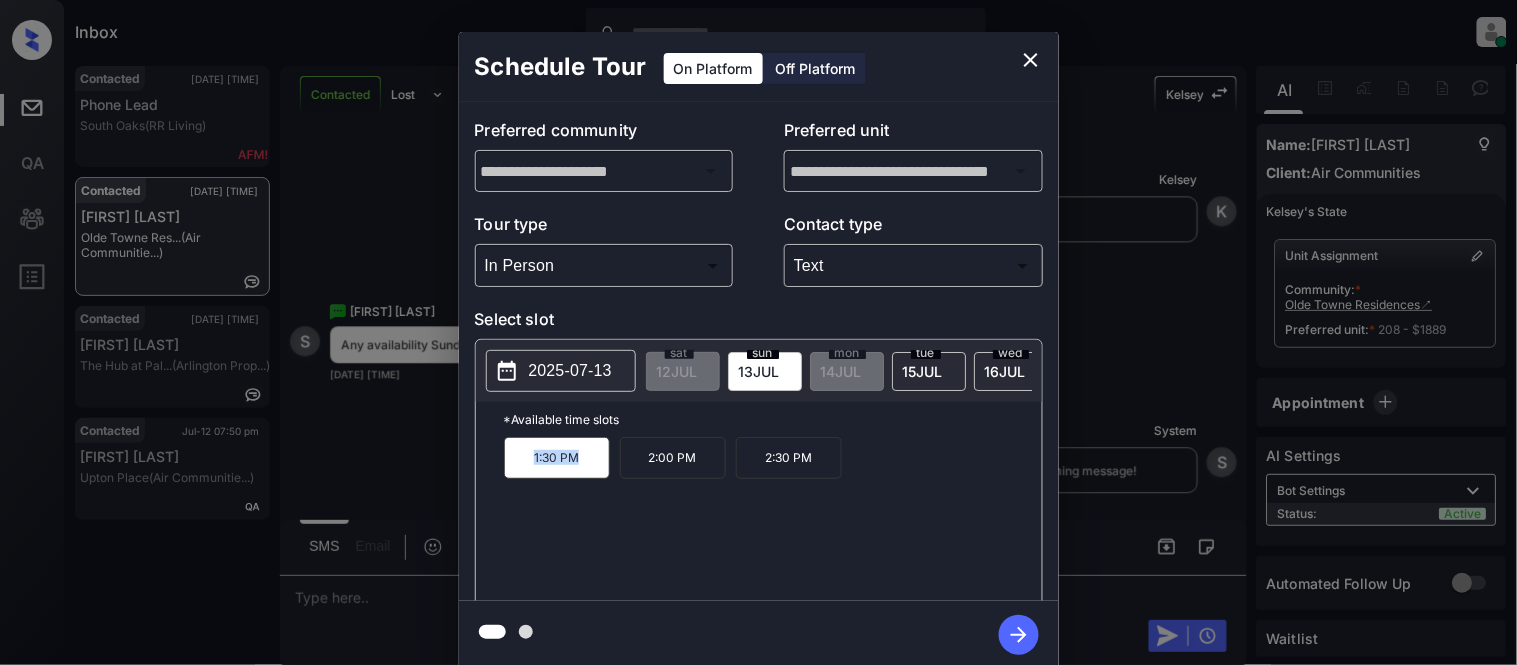copy on "1:30 PM" 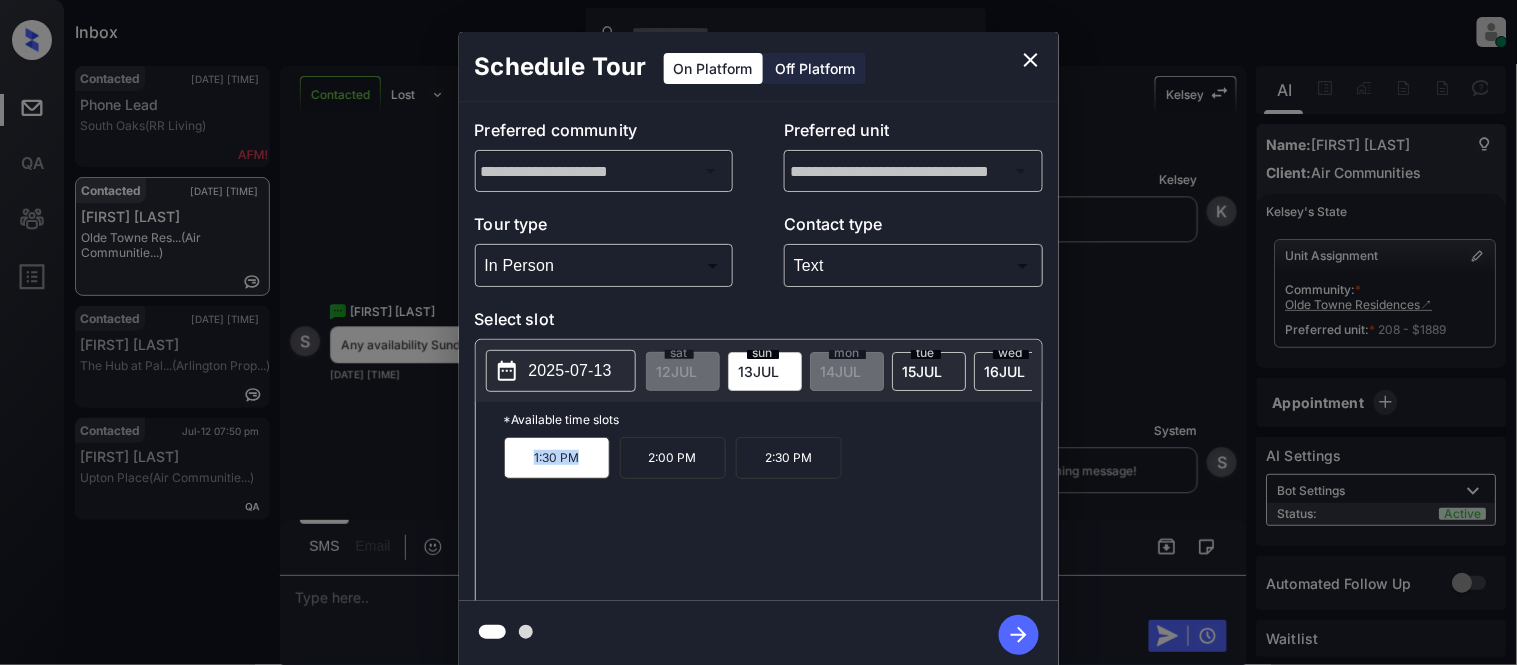 click on "**********" at bounding box center (758, 350) 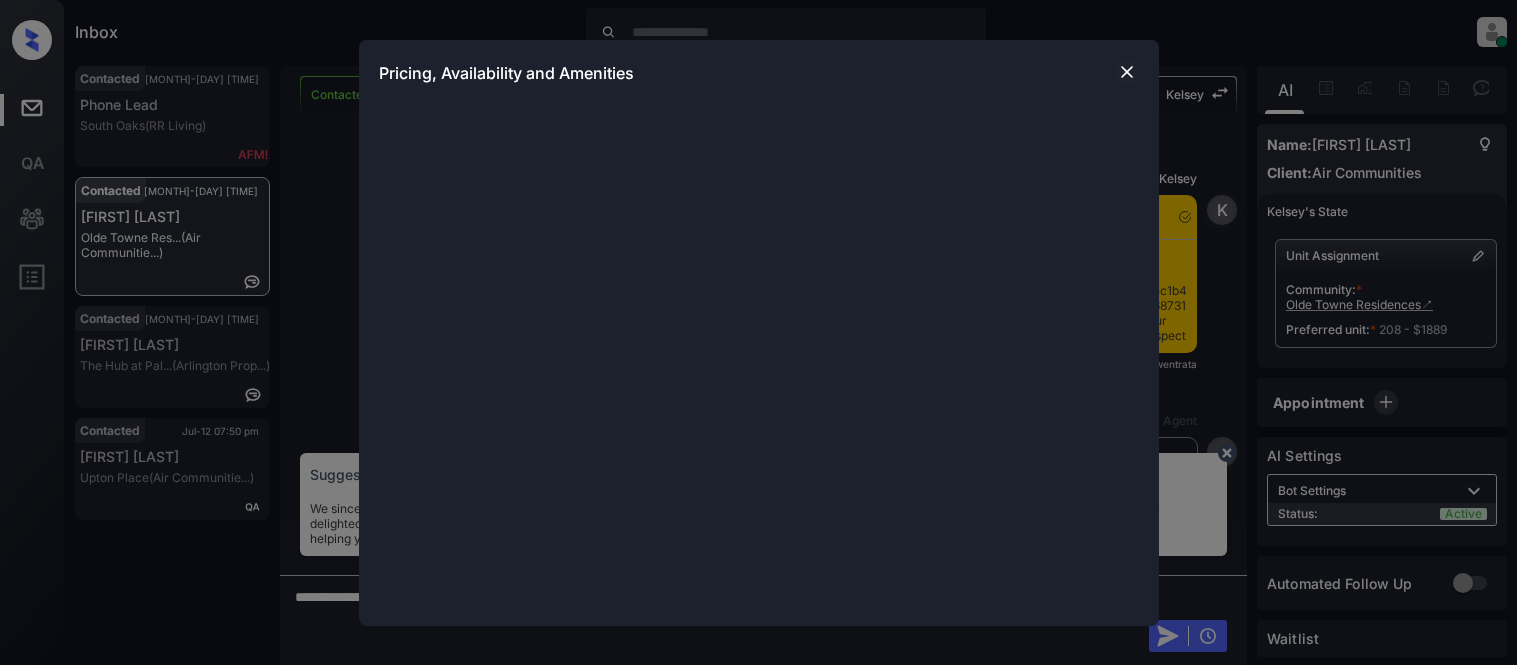 scroll, scrollTop: 0, scrollLeft: 0, axis: both 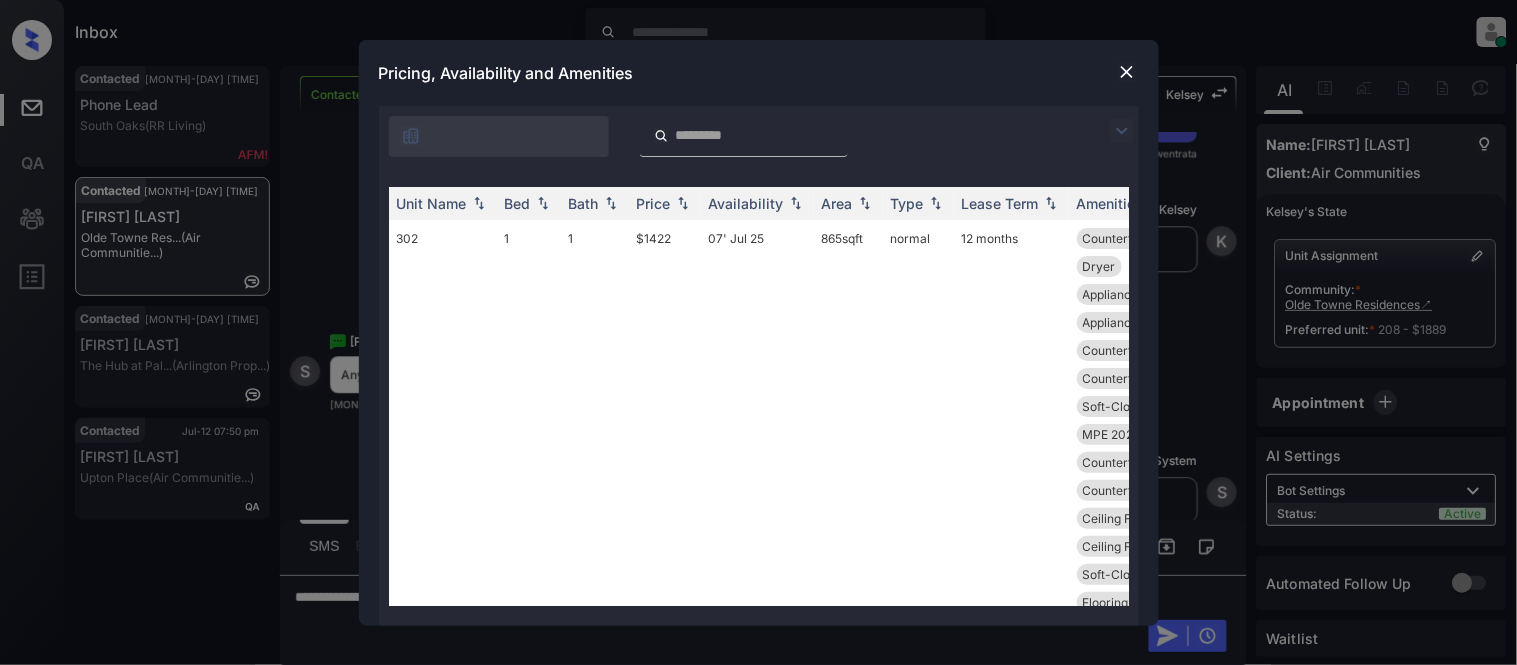 click at bounding box center (1122, 131) 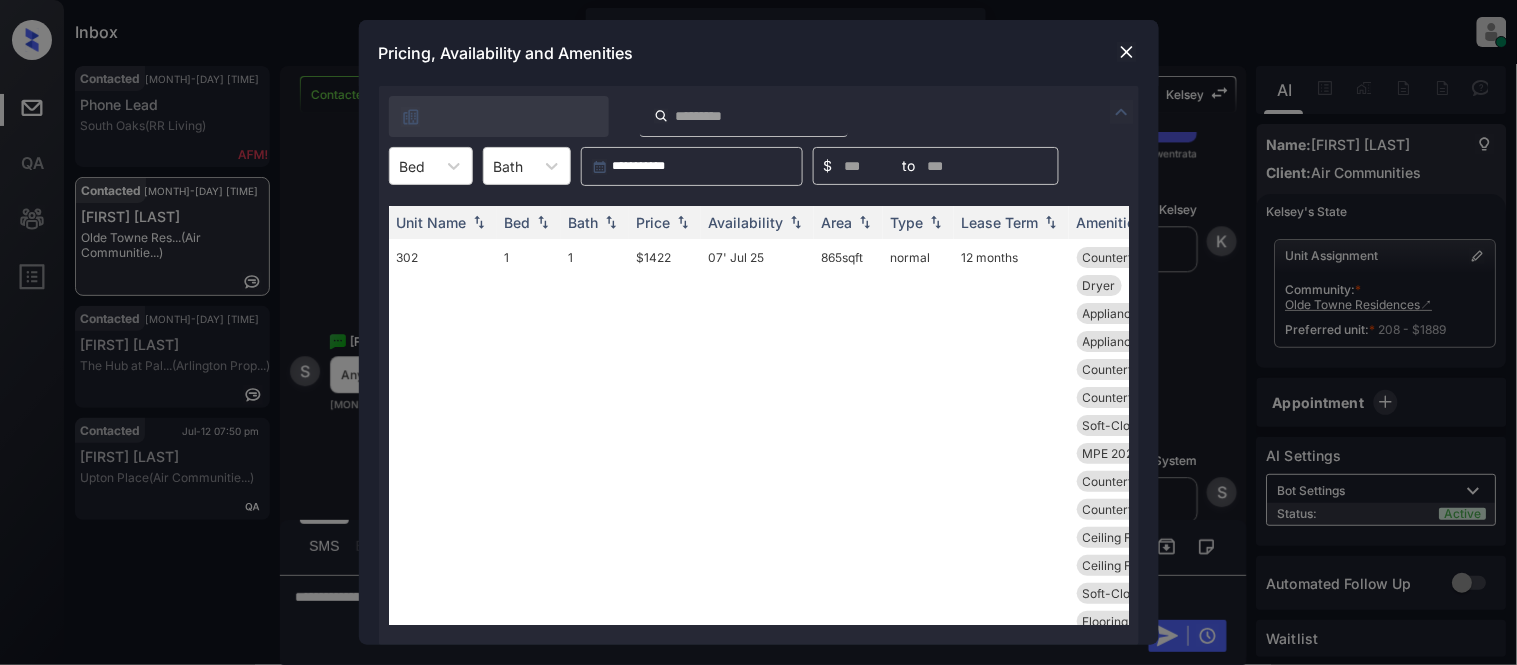 scroll, scrollTop: 4777, scrollLeft: 0, axis: vertical 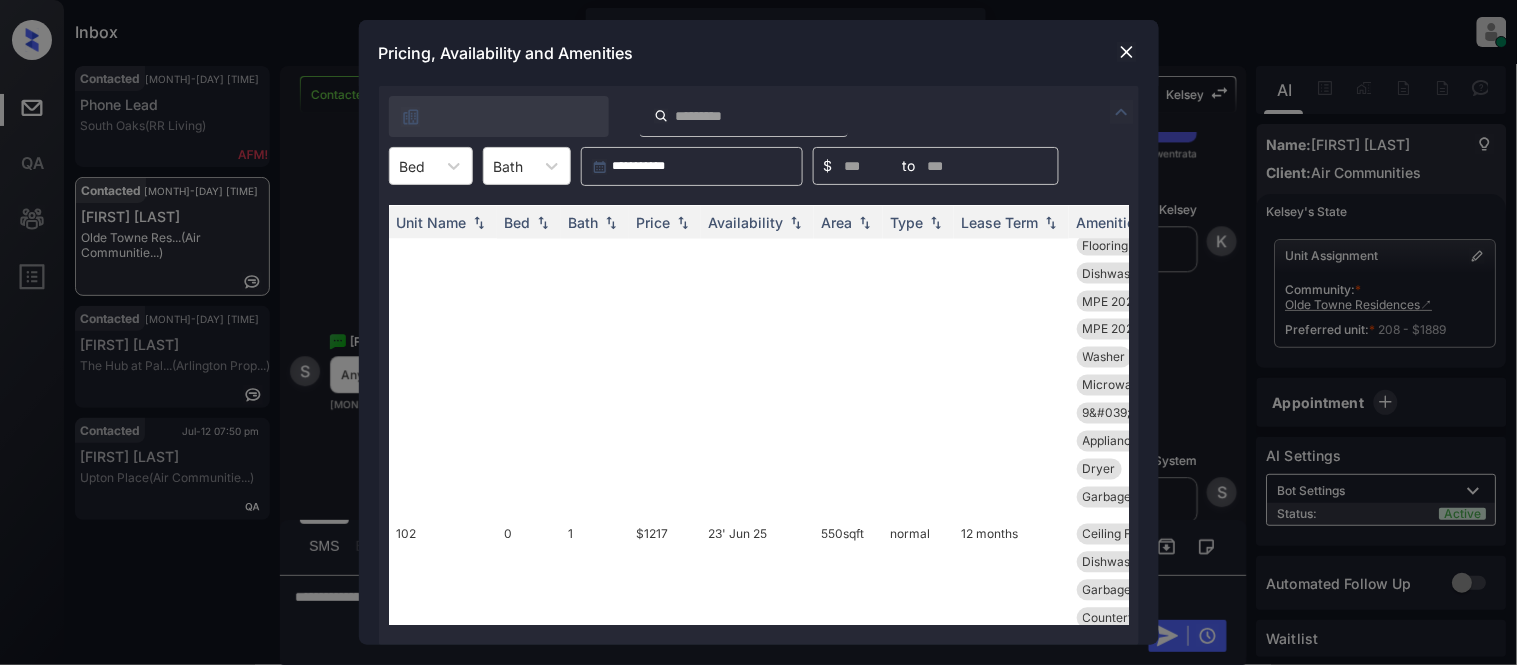 click 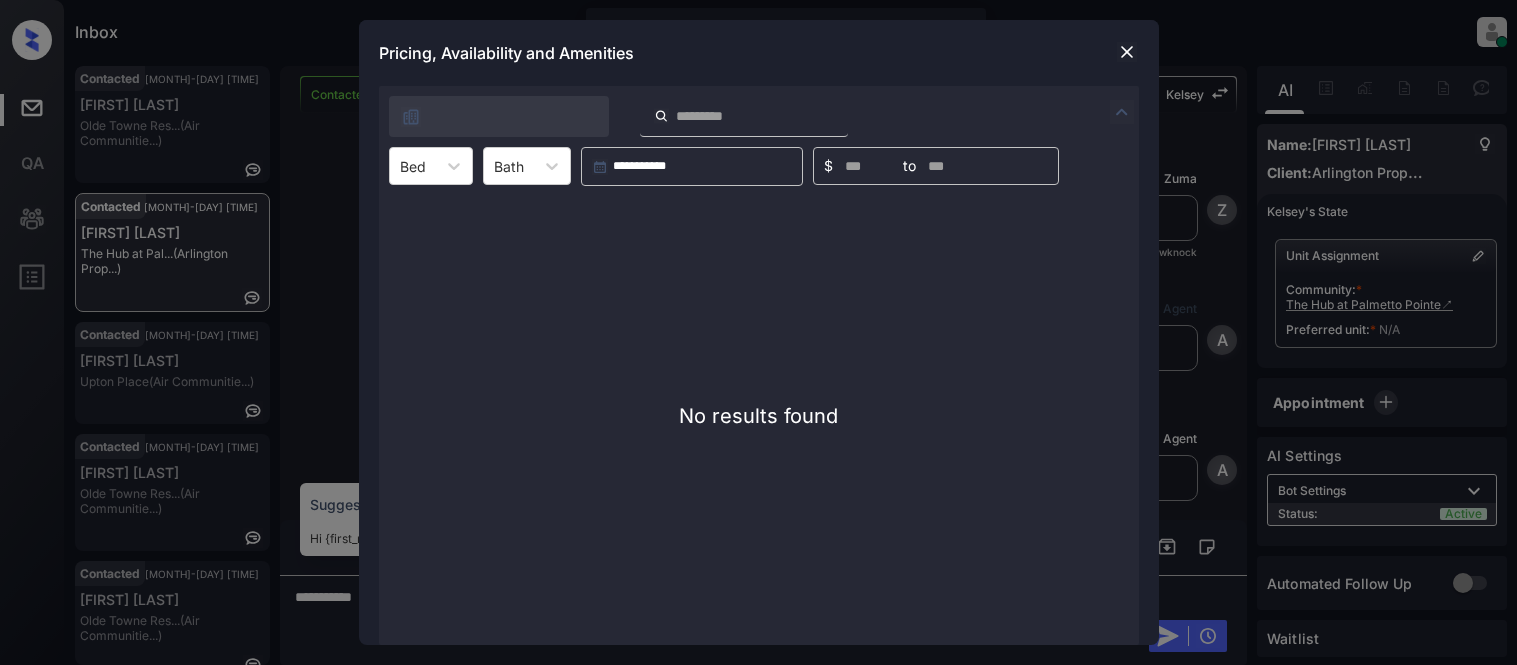scroll, scrollTop: 0, scrollLeft: 0, axis: both 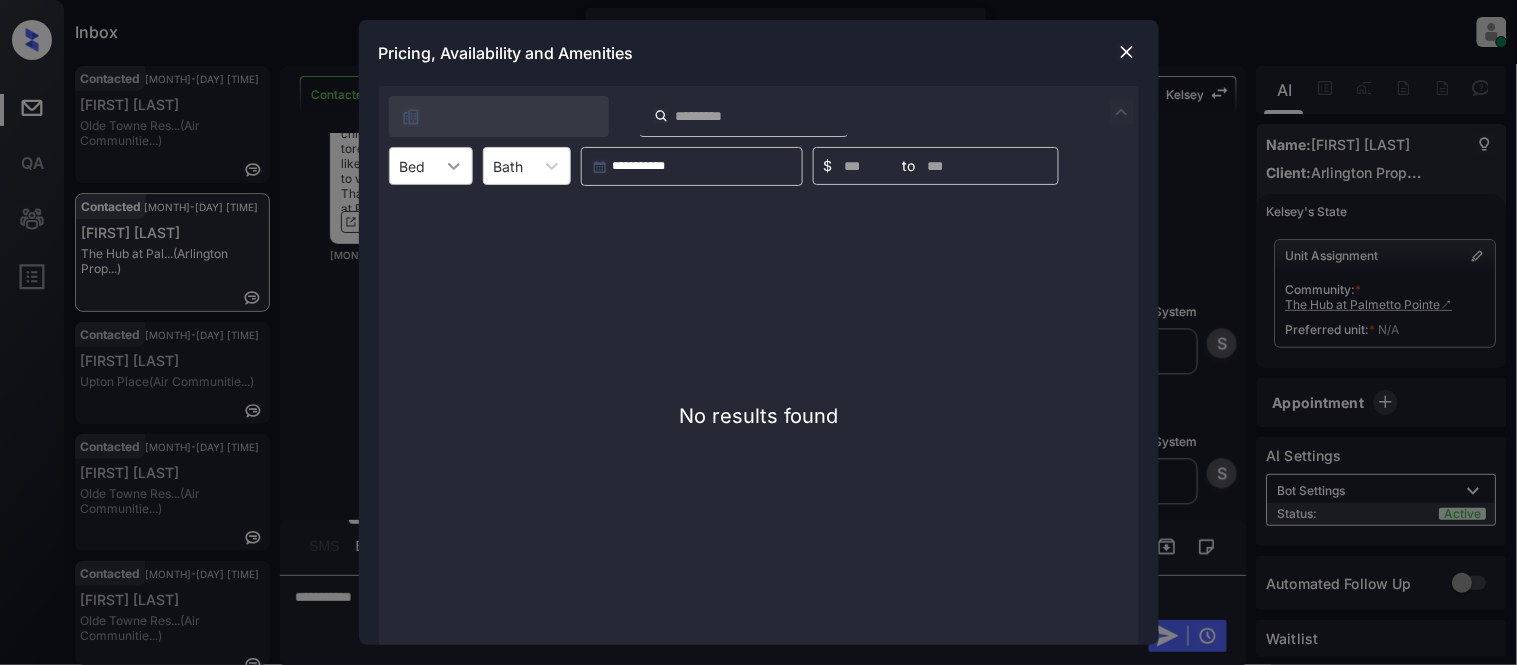 click 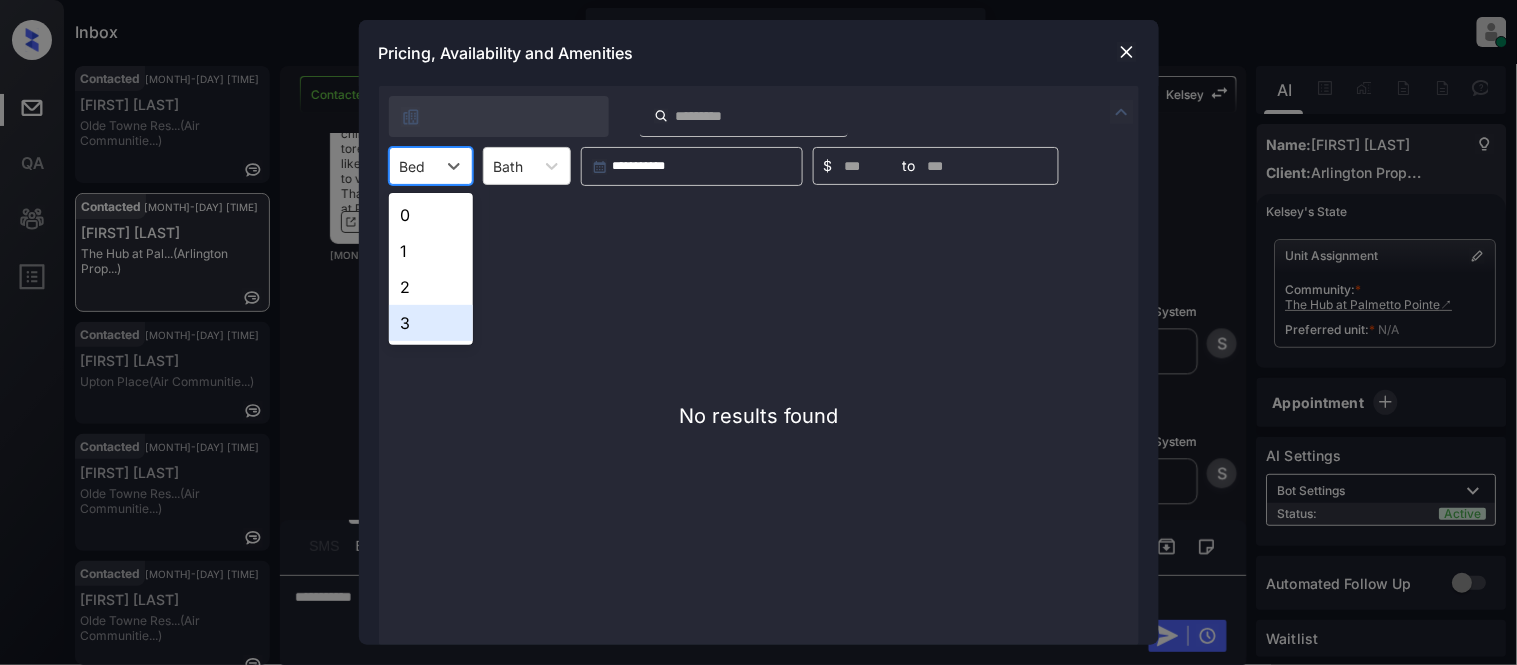 click on "3" at bounding box center (431, 323) 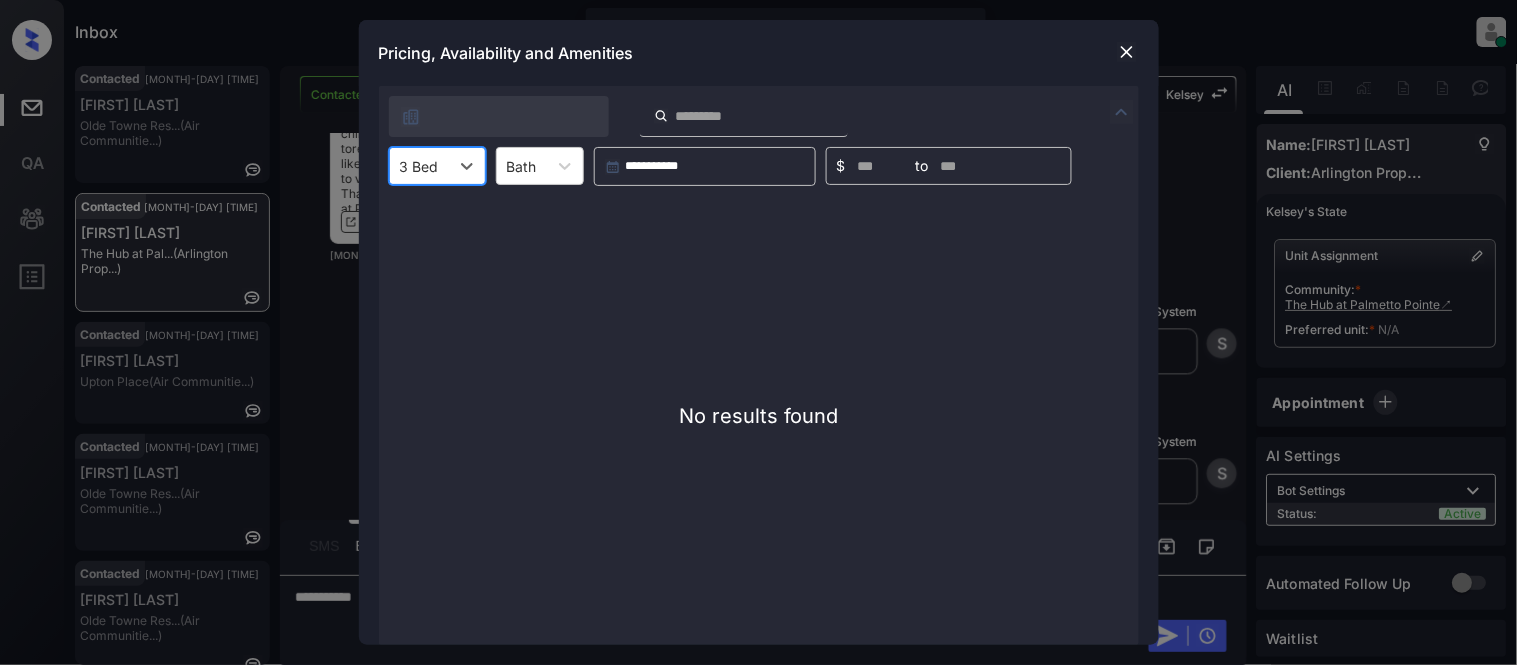click at bounding box center (1127, 52) 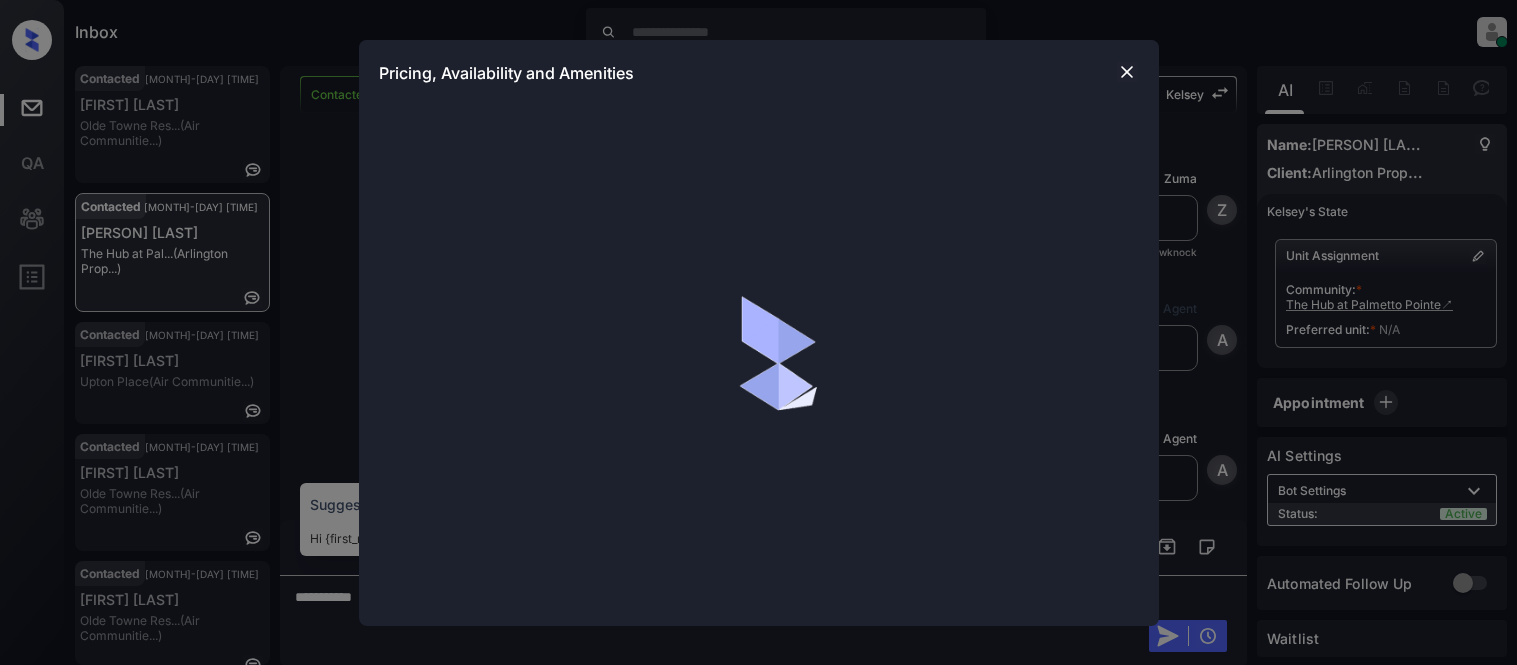 scroll, scrollTop: 0, scrollLeft: 0, axis: both 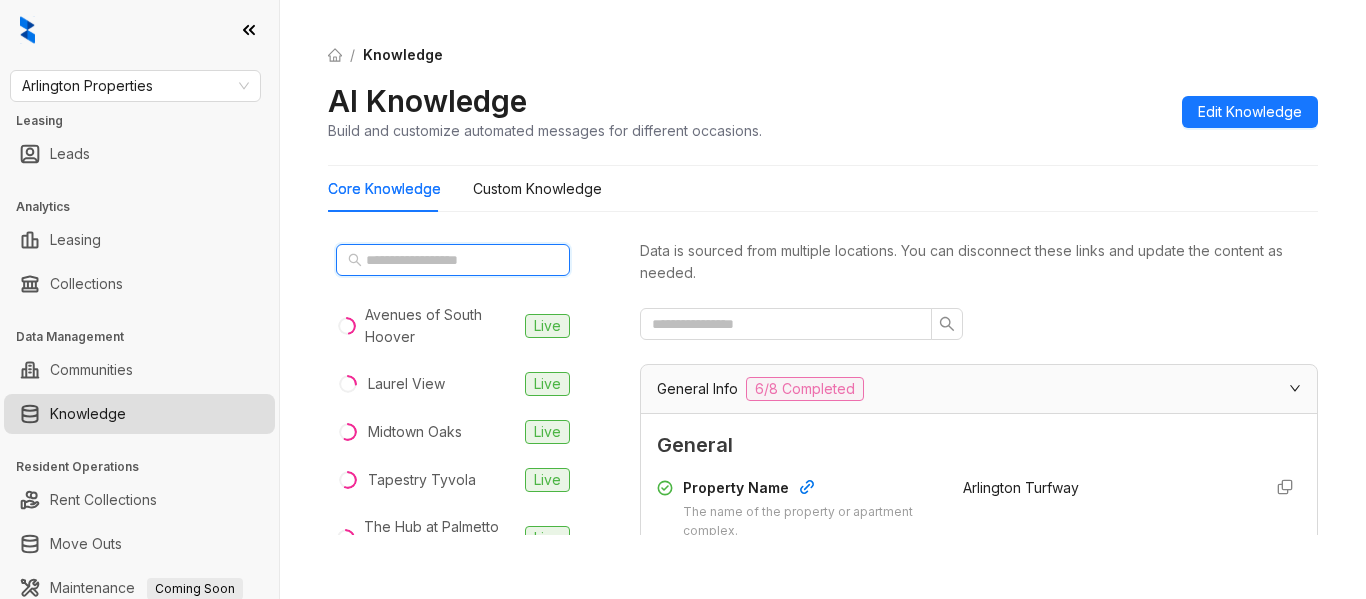 click at bounding box center (454, 260) 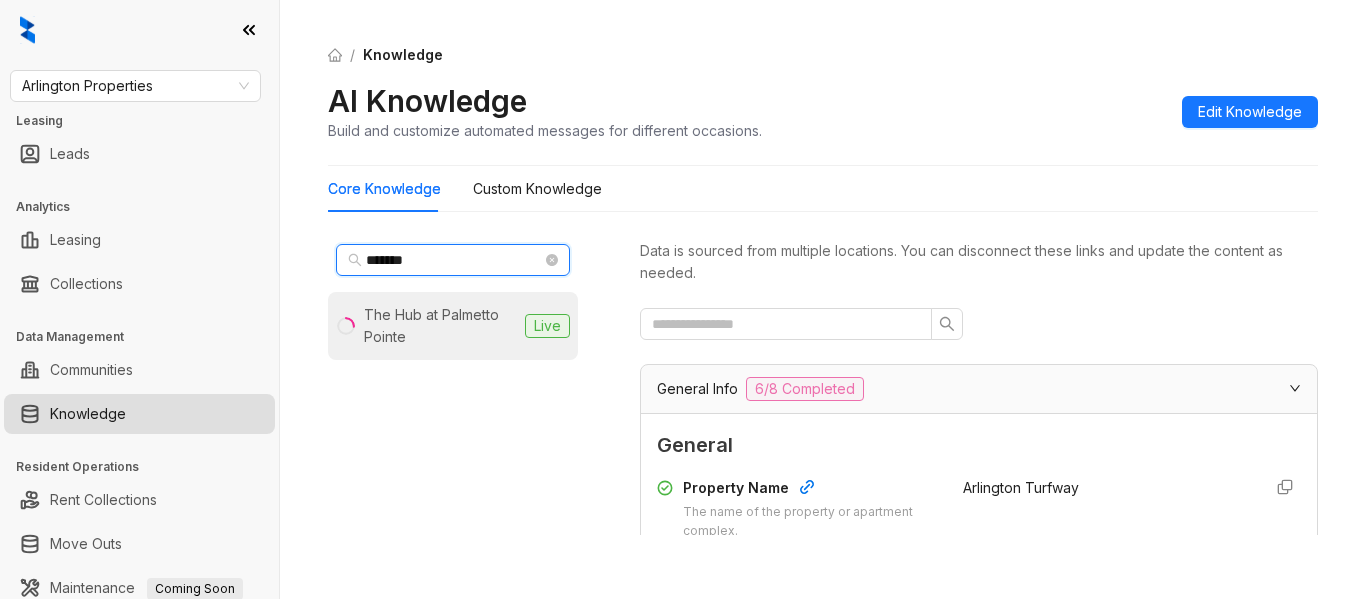 type on "*******" 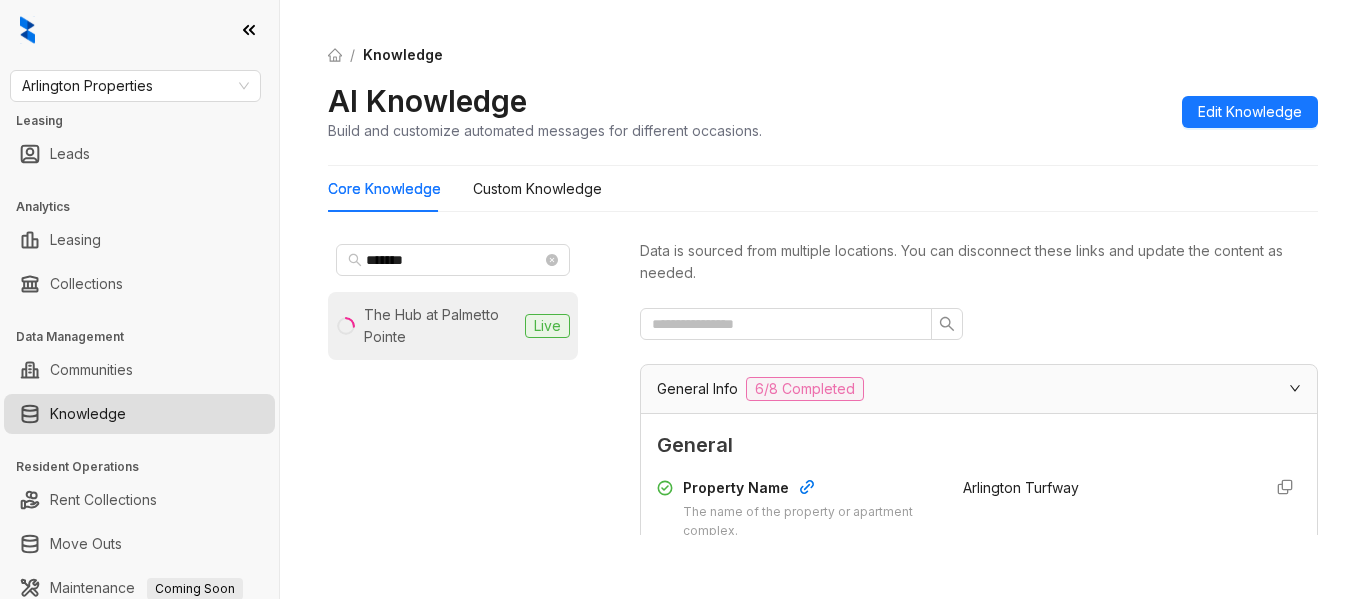 click on "The Hub at Palmetto Pointe" at bounding box center (440, 326) 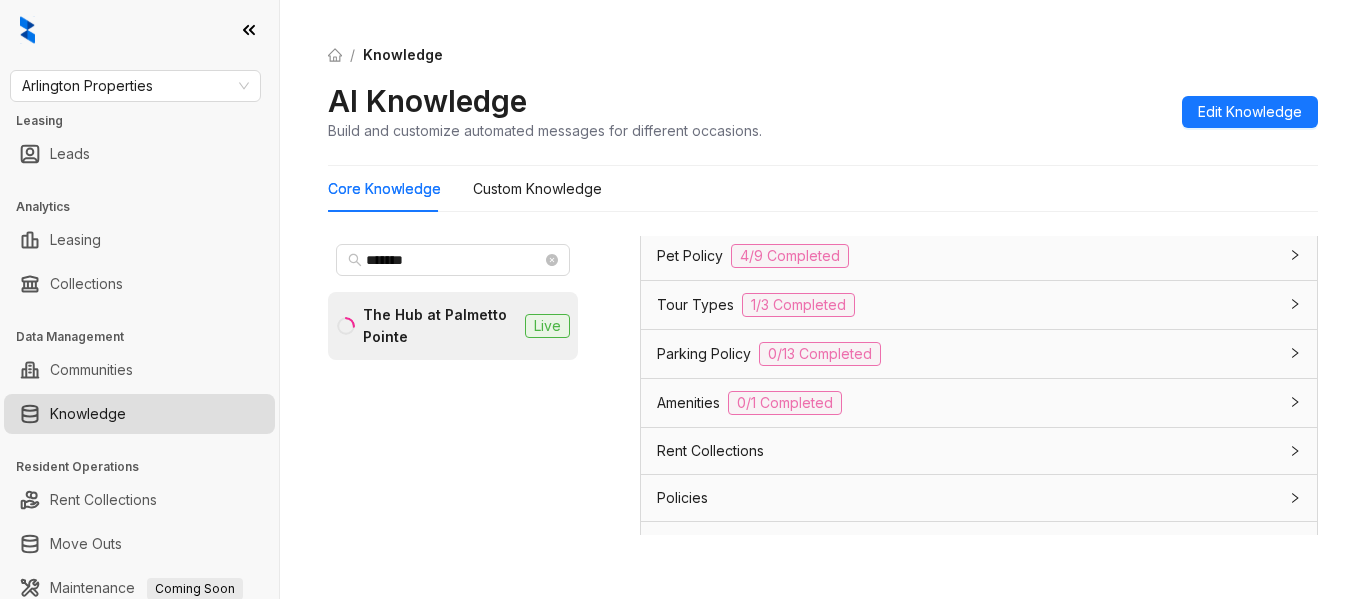 scroll, scrollTop: 1514, scrollLeft: 0, axis: vertical 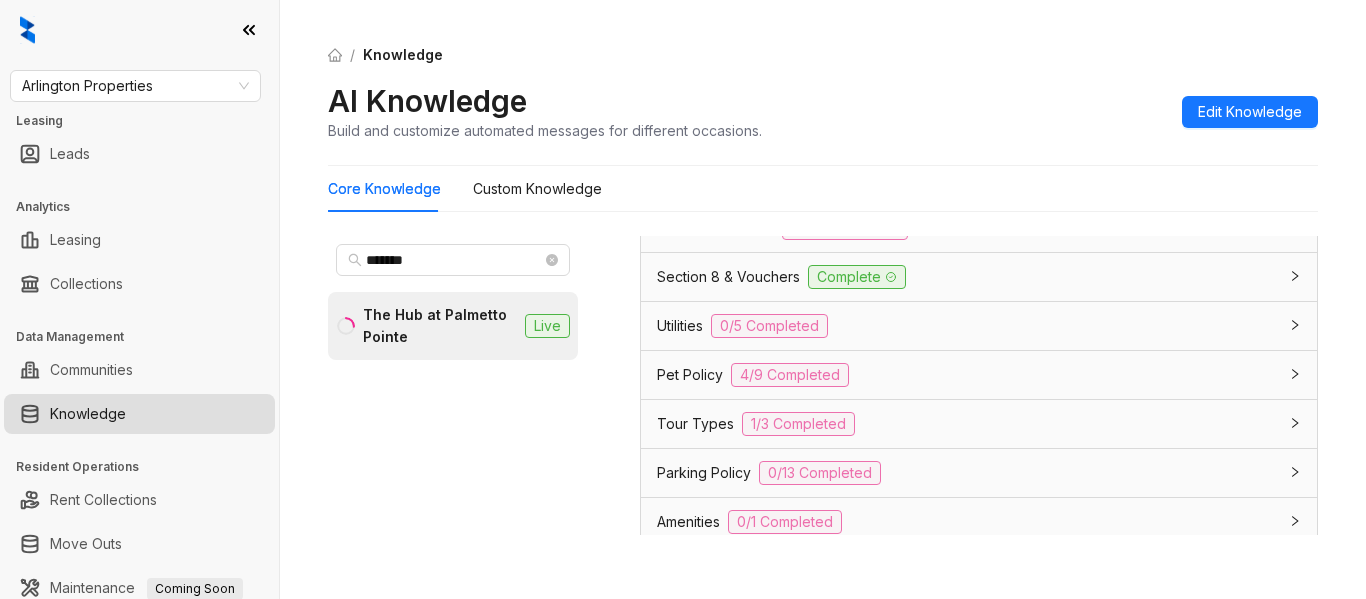click on "Utilities" at bounding box center (680, 326) 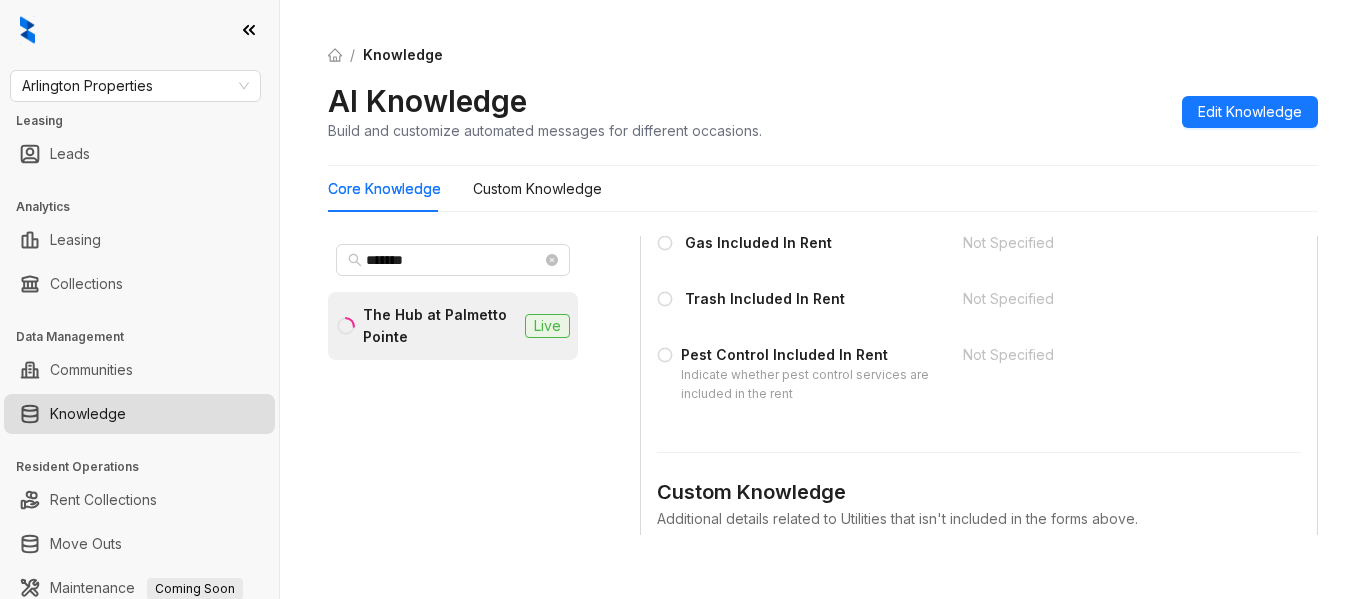 scroll, scrollTop: 1814, scrollLeft: 0, axis: vertical 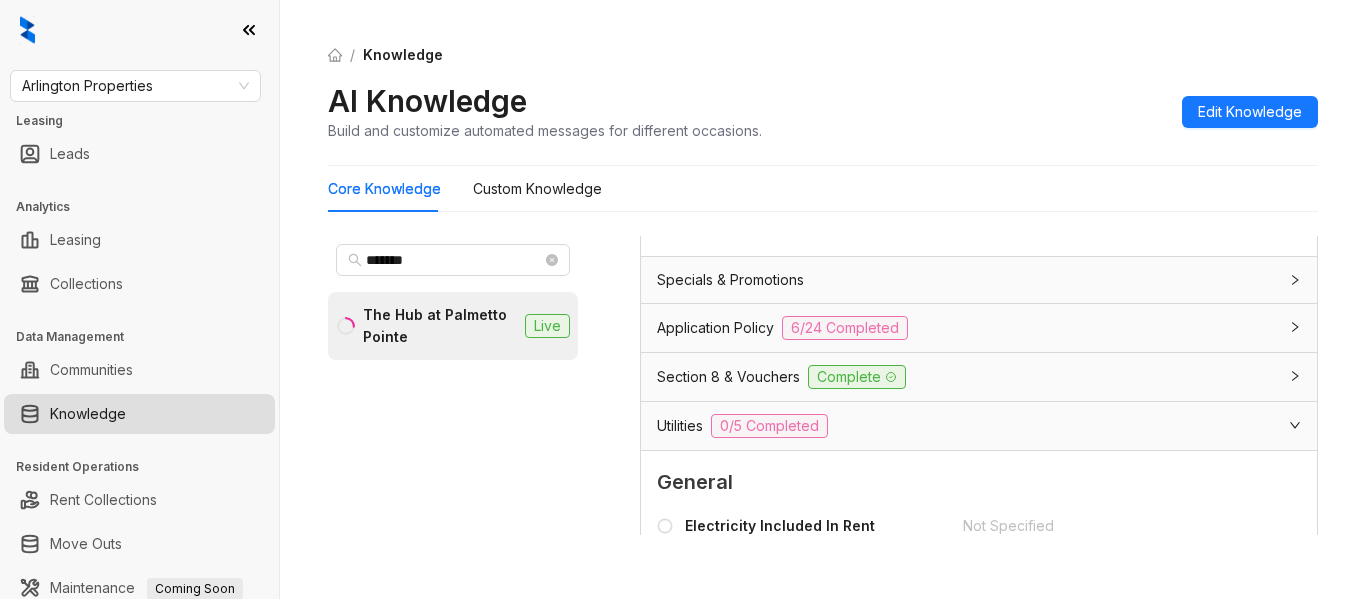 click on "Application Policy 6/24 Completed" at bounding box center (979, 328) 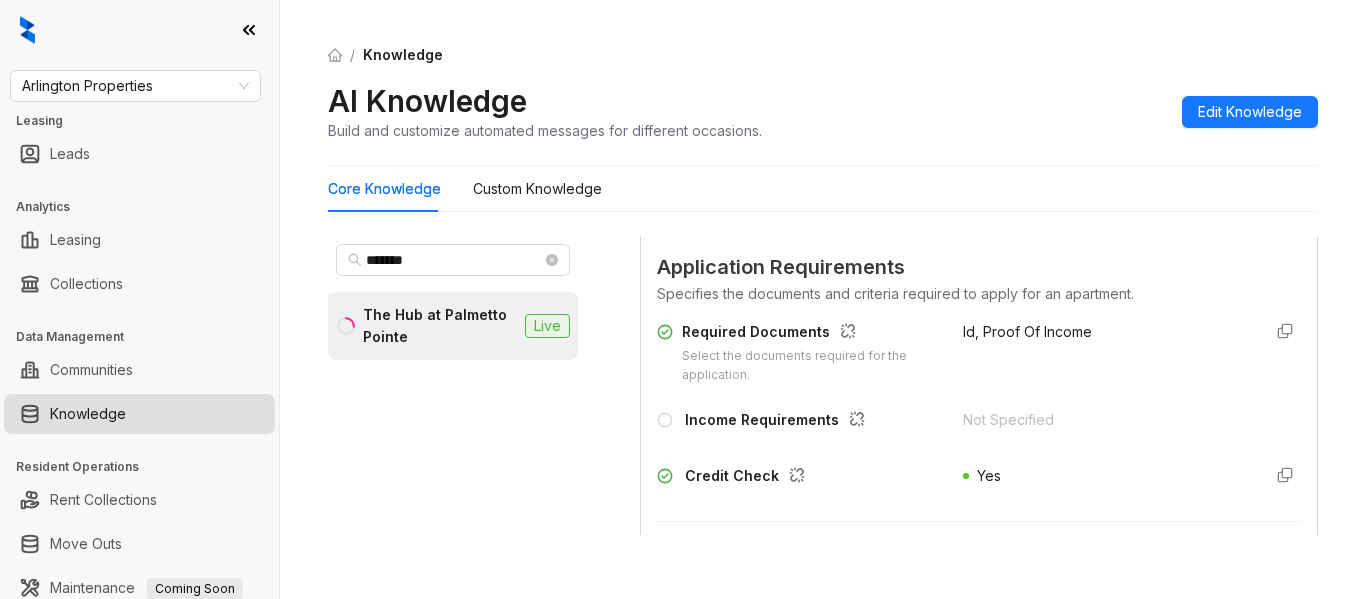 scroll, scrollTop: 1714, scrollLeft: 0, axis: vertical 